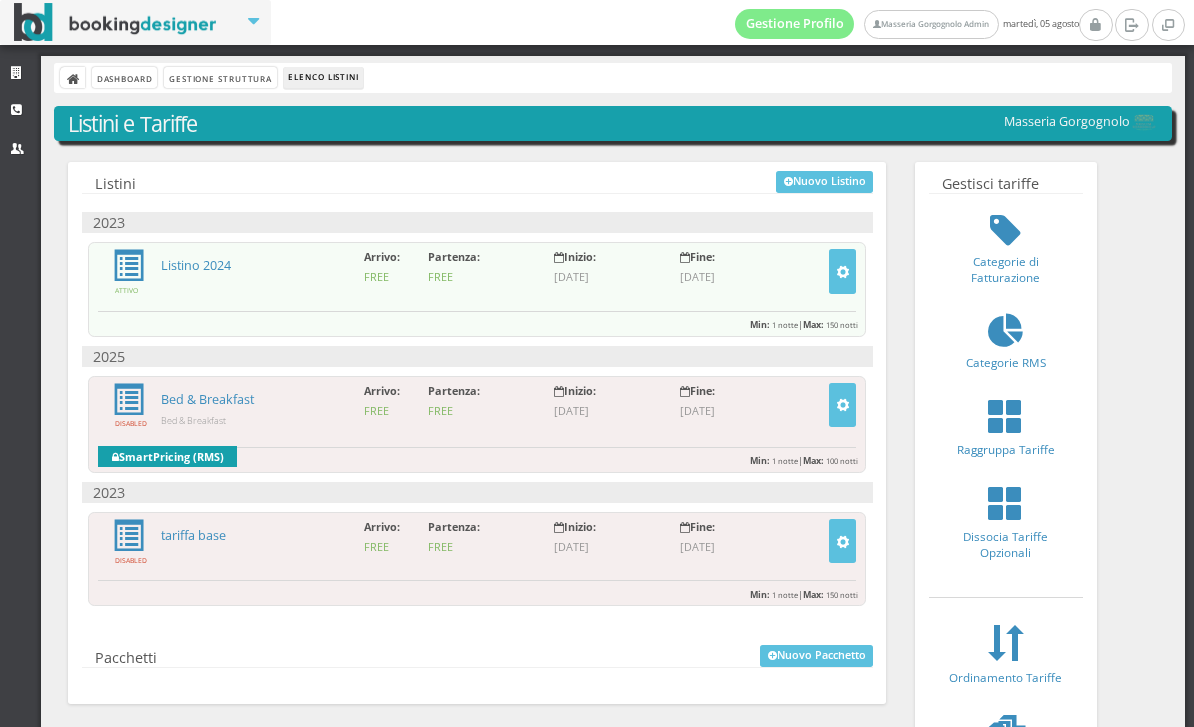 scroll, scrollTop: 0, scrollLeft: 0, axis: both 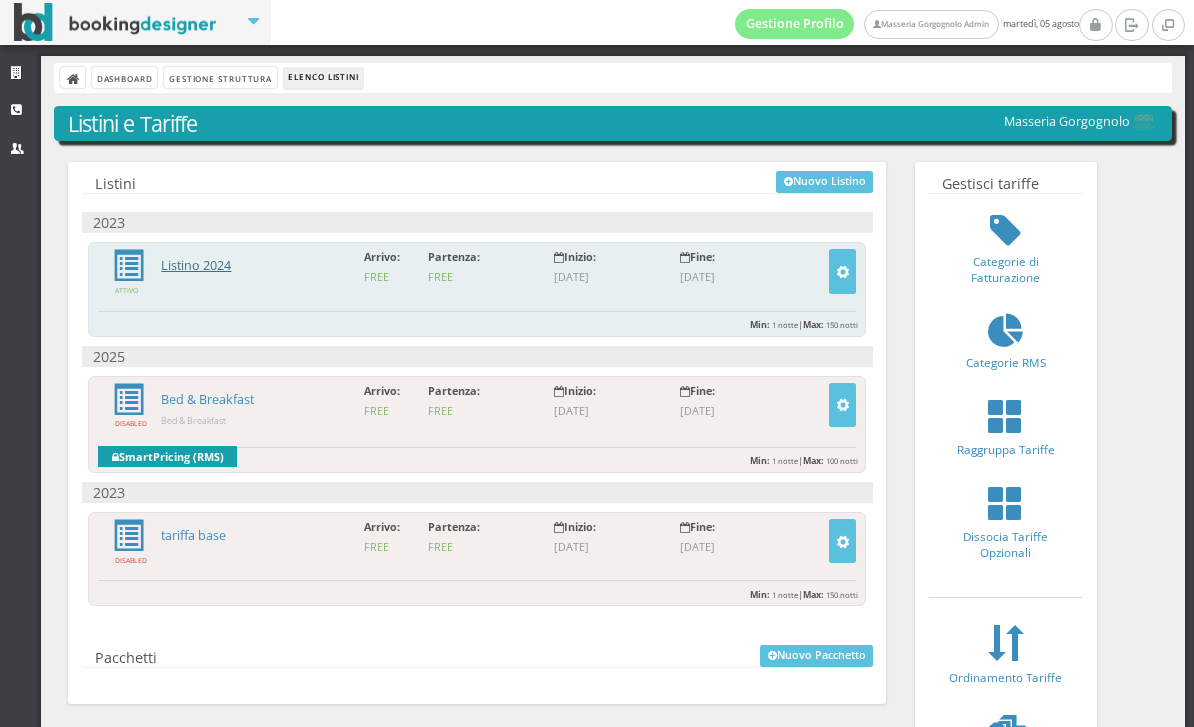 click on "Listino 2024" at bounding box center [196, 265] 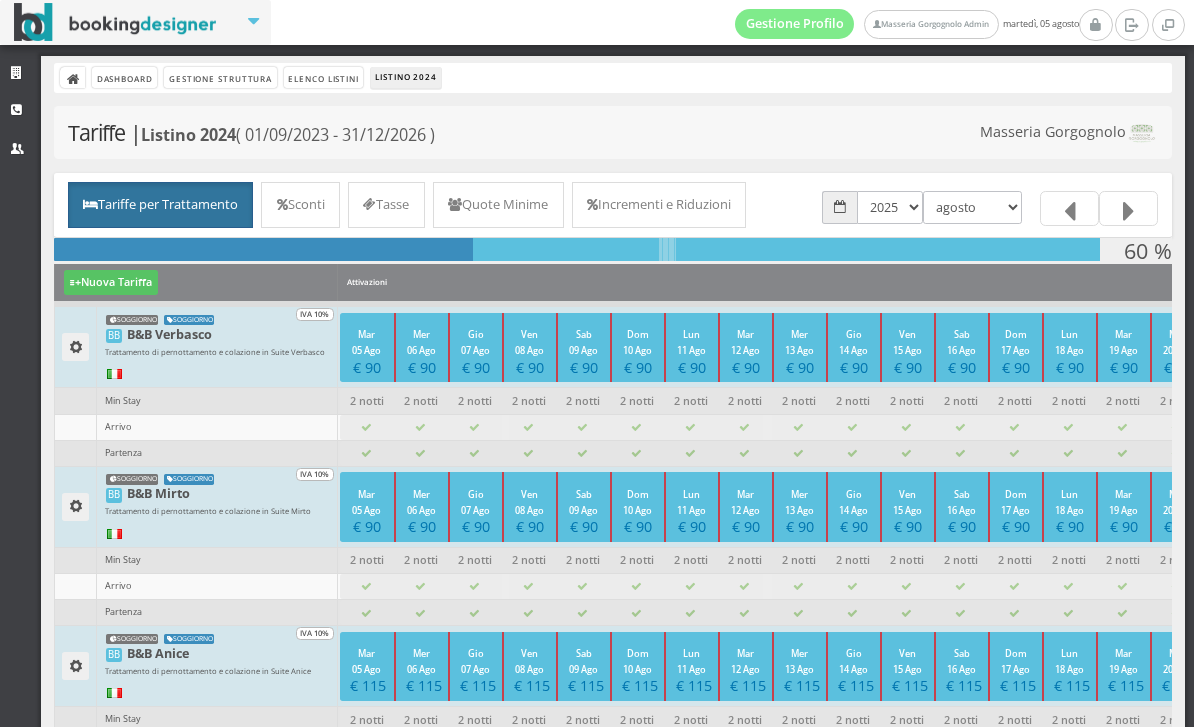 scroll, scrollTop: 0, scrollLeft: 0, axis: both 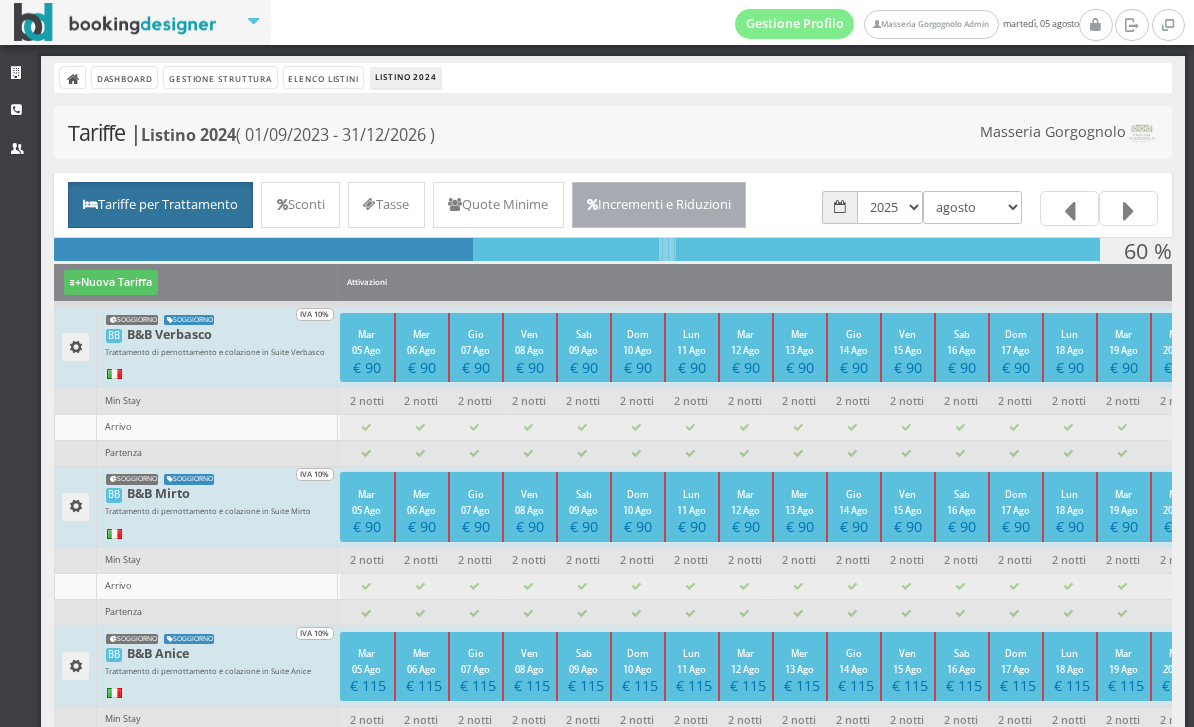 click on "Incrementi e Riduzioni" at bounding box center (659, 205) 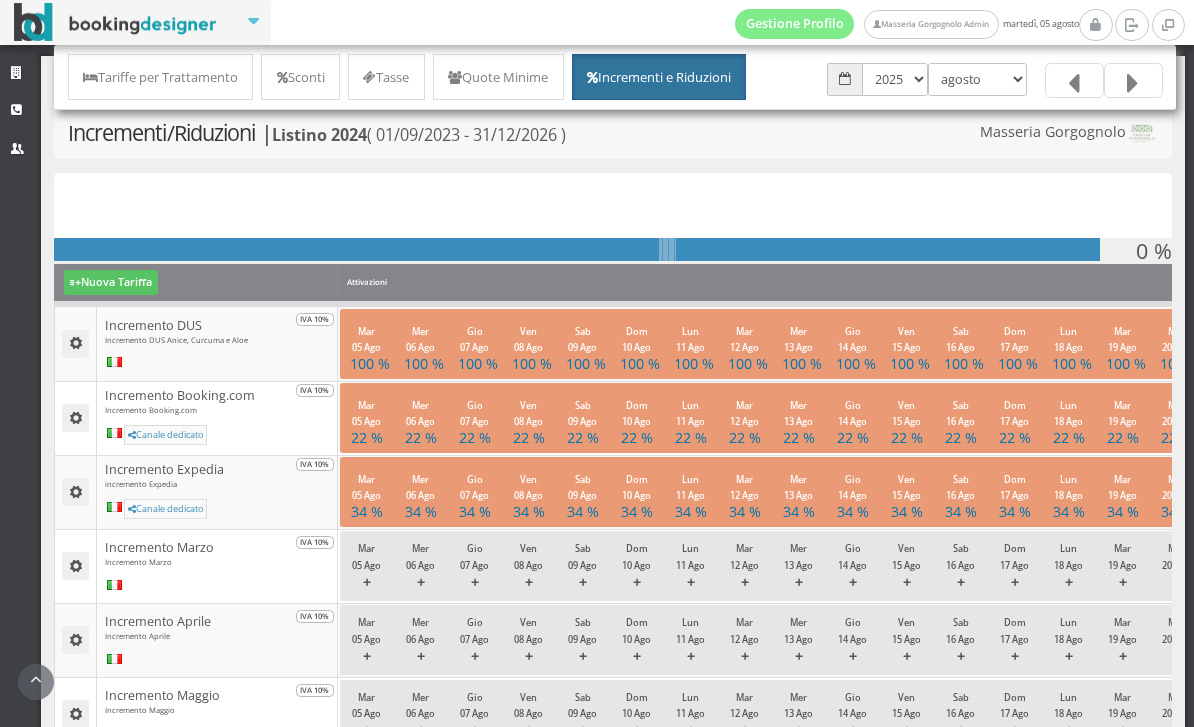 scroll, scrollTop: 0, scrollLeft: 0, axis: both 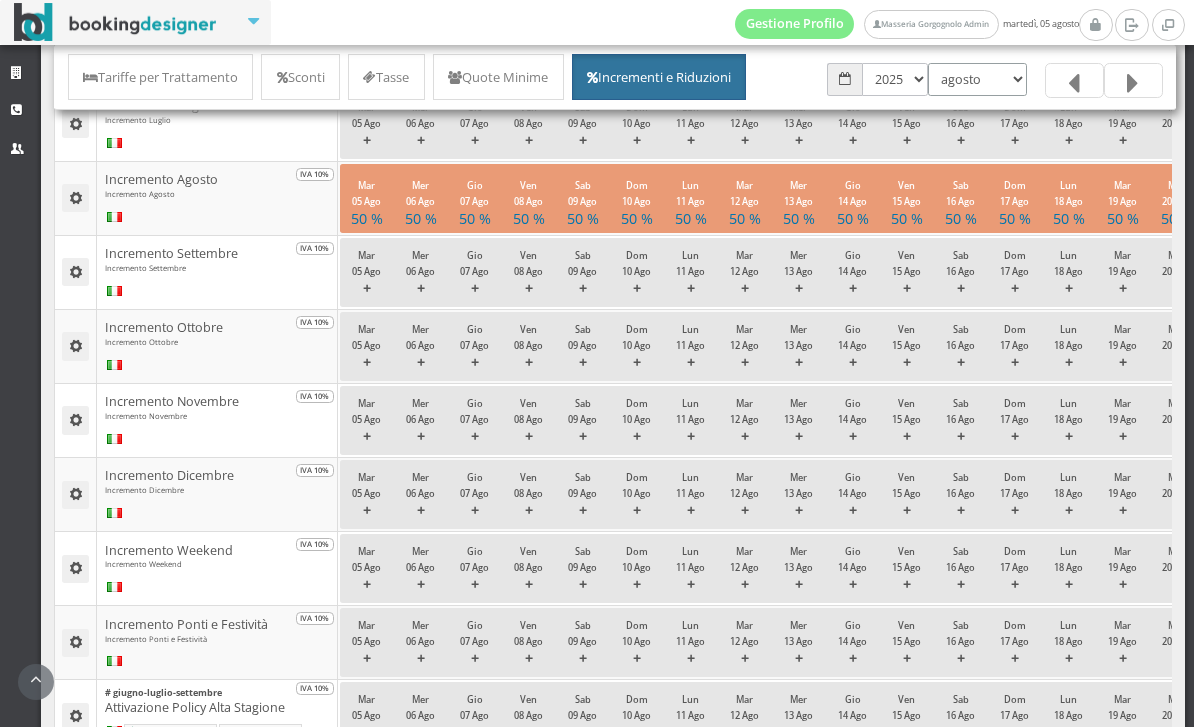 click on "[MONTH]
[MONTH]
[MONTH]
[MONTH]
[MONTH]
[MONTH]
[MONTH]
[MONTH]
[MONTH]
[MONTH]
[MONTH]
[MONTH]" at bounding box center (977, 79) 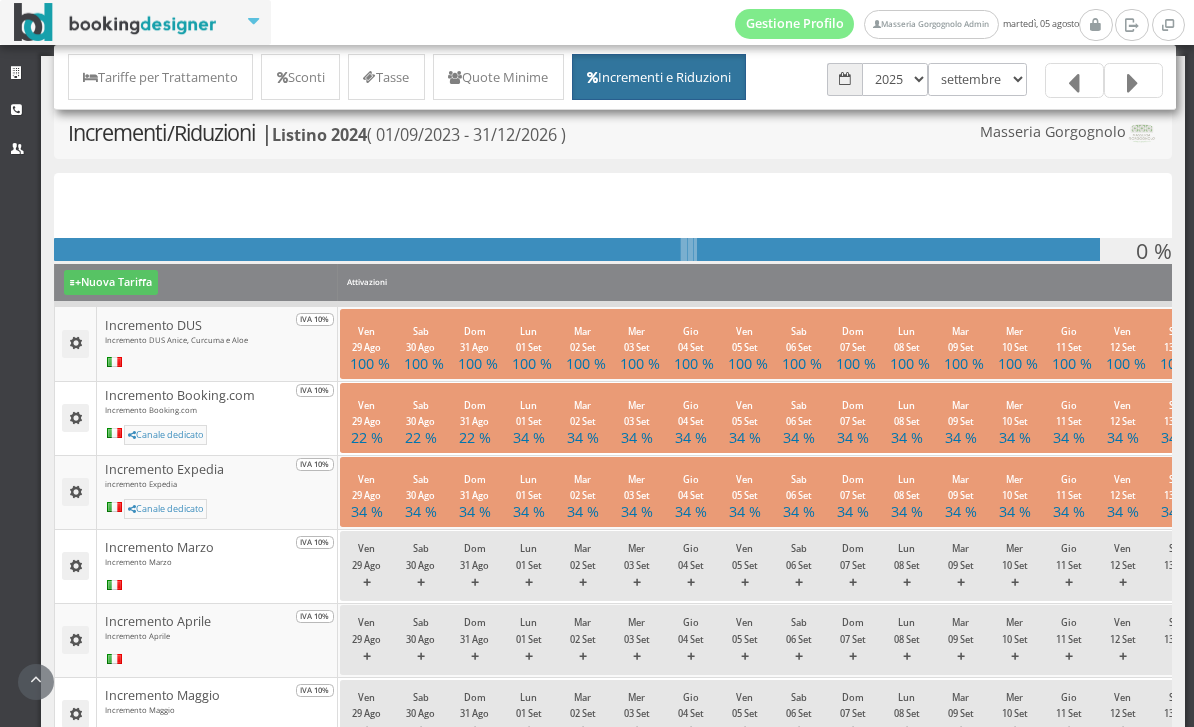 scroll, scrollTop: 0, scrollLeft: 0, axis: both 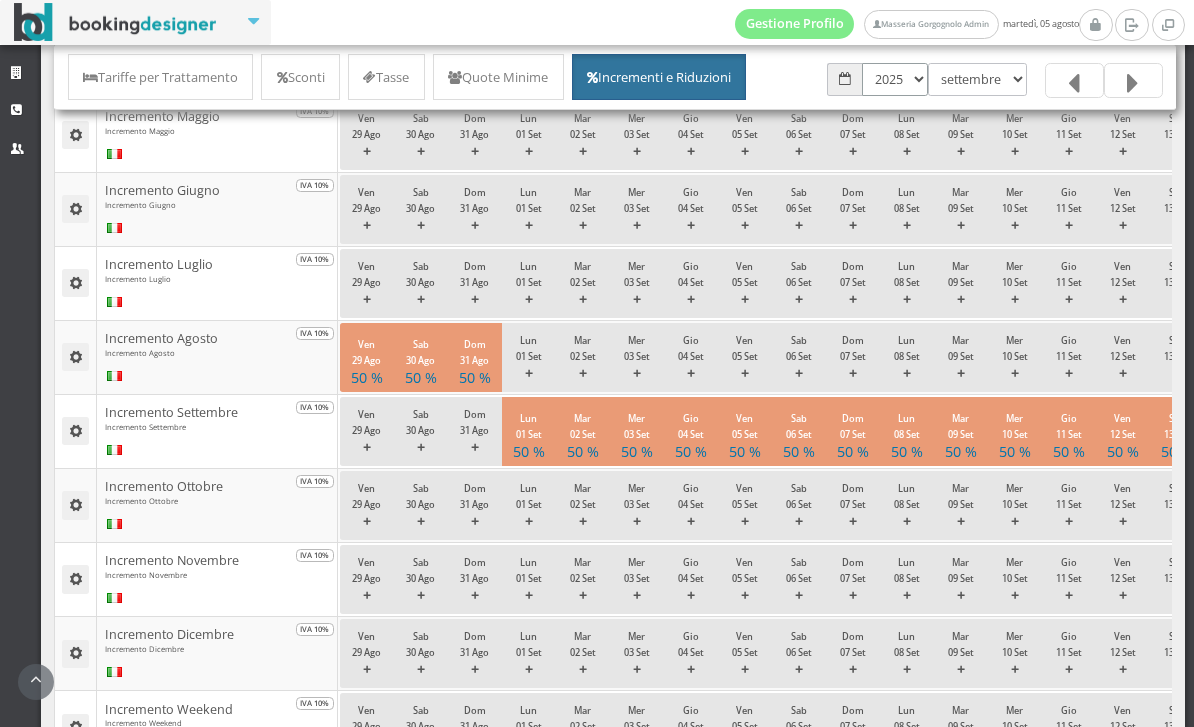 click on "2023
2024
2025
2026" at bounding box center (895, 79) 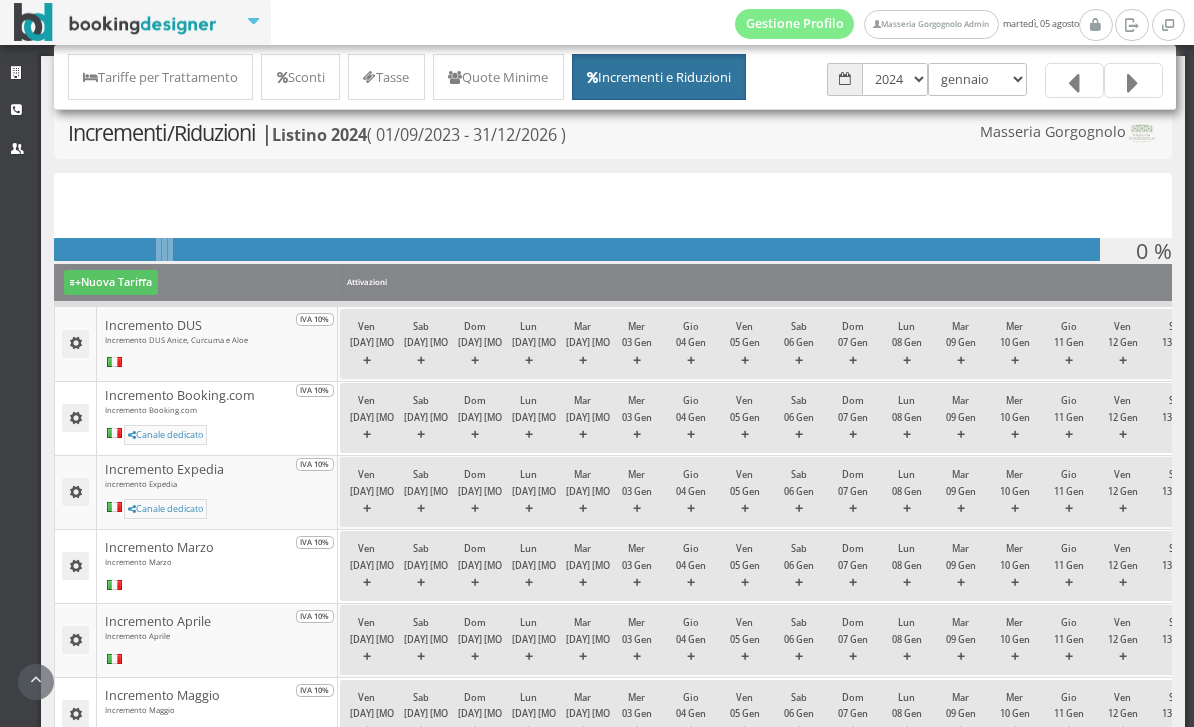 scroll, scrollTop: 0, scrollLeft: 0, axis: both 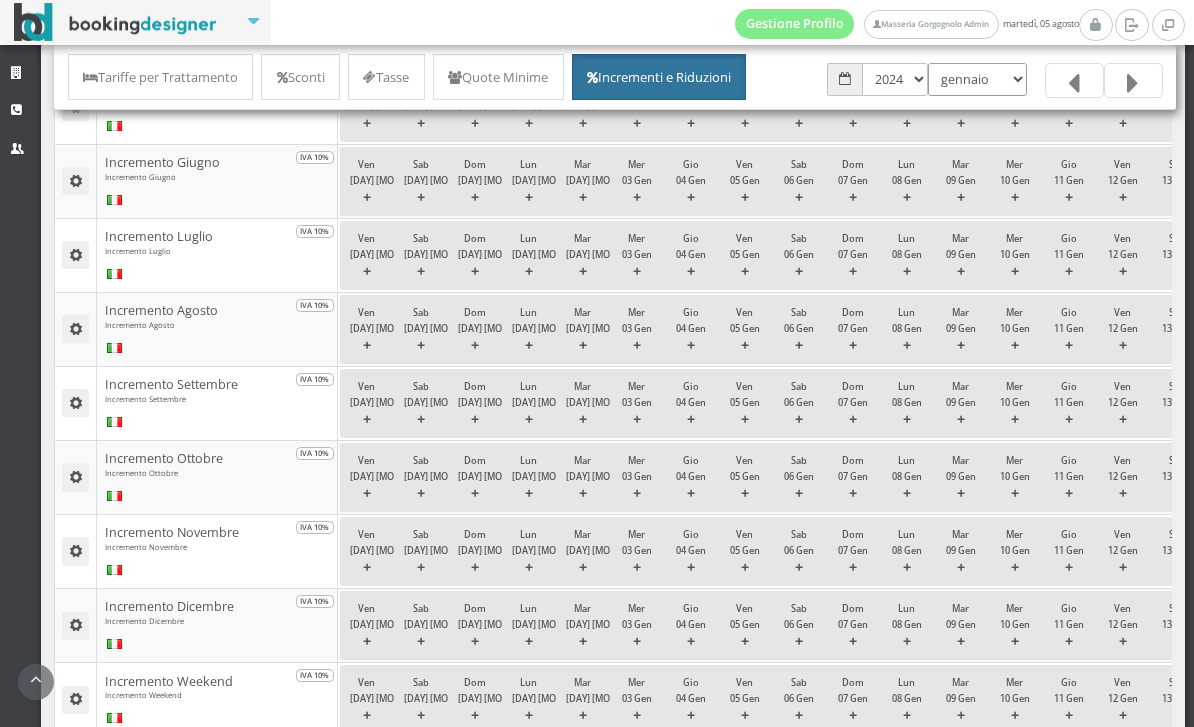 click on "[MONTH]
[MONTH]
[MONTH]
[MONTH]
[MONTH]
[MONTH]
[MONTH]
[MONTH]
[MONTH]
[MONTH]
[MONTH]
[MONTH]" at bounding box center [977, 79] 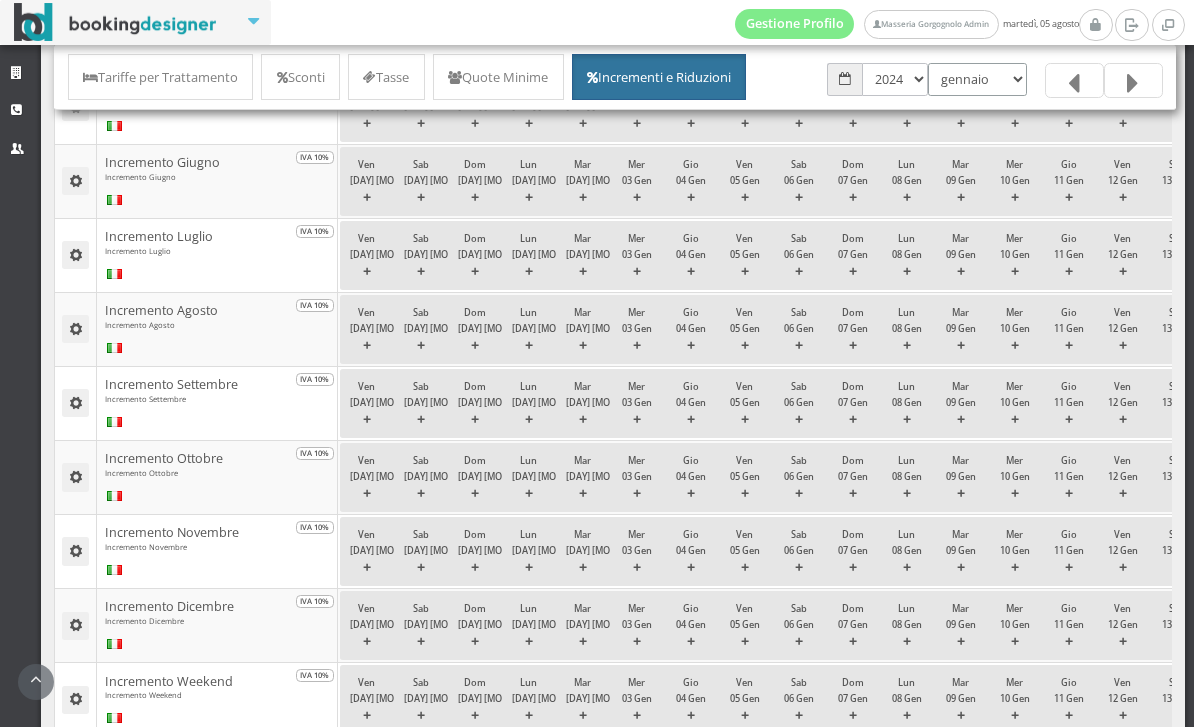 select on "[TIMESTAMP]" 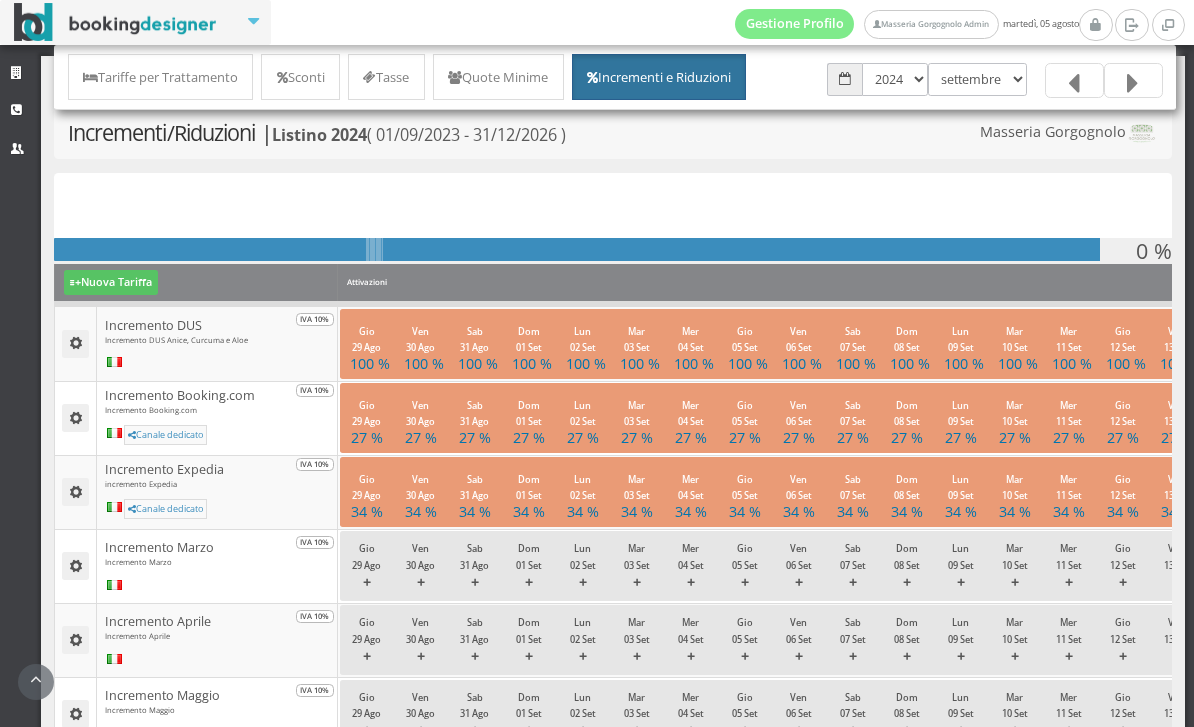 scroll, scrollTop: 0, scrollLeft: 0, axis: both 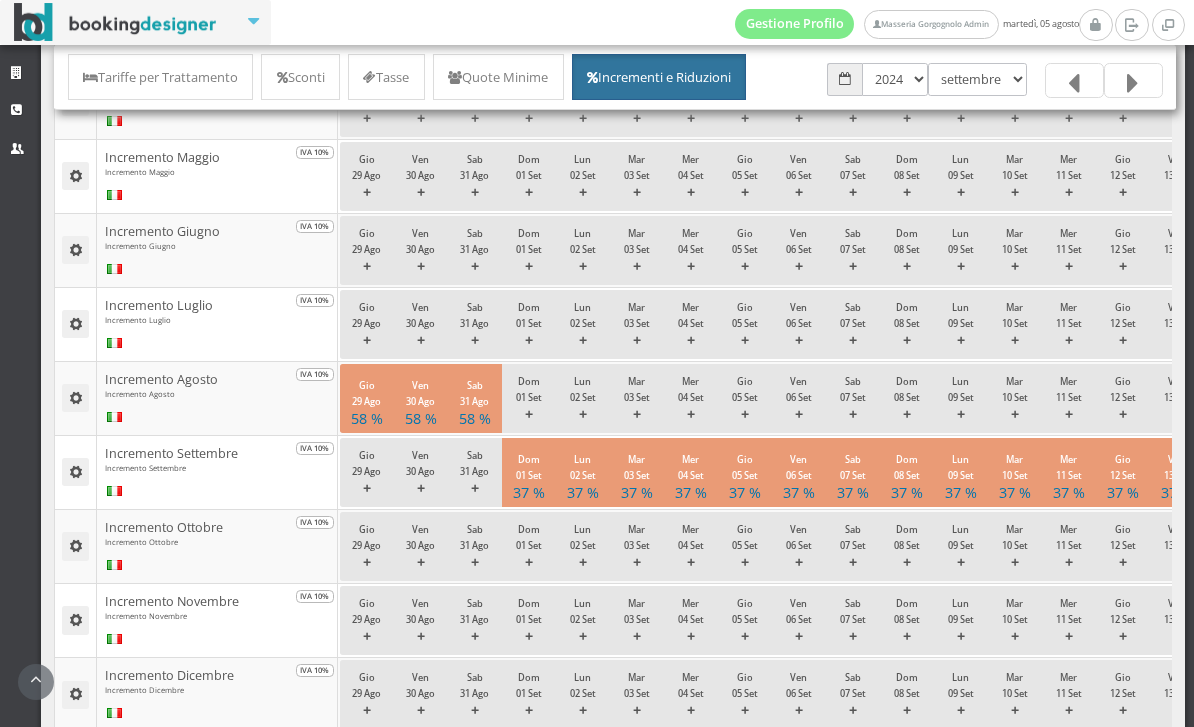 click on "Gestione Profilo
Masseria Gorgognolo Admin
martedì, 05 agosto
Strutture
CRM
Utenti
Dashboard
Gestione Struttura
Elenco Listini
Listino 2024
Incrementi/Riduzioni |  Listino 2024  ( 01/09/2023 - 31/12/2026 )
Masseria Gorgognolo
Sconti 2023" at bounding box center [597, 363] 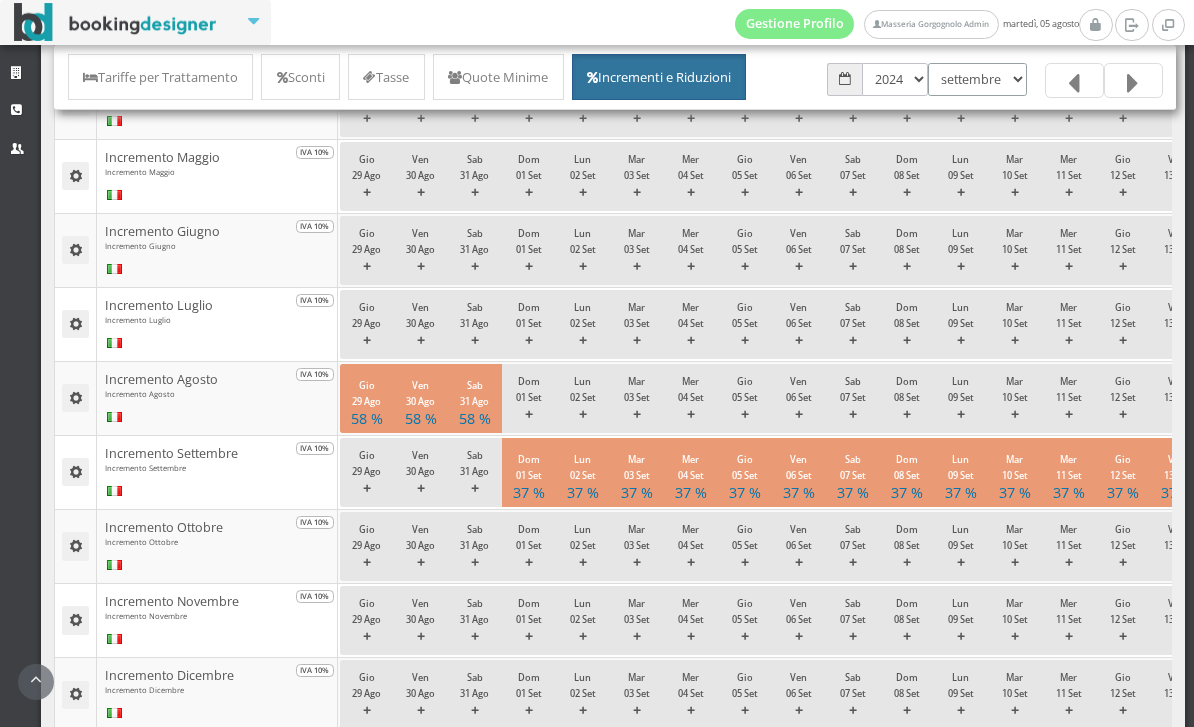 click on "gennaio
febbraio
marzo
aprile
maggio
giugno
luglio
agosto
settembre
ottobre
novembre
dicembre" at bounding box center [977, 79] 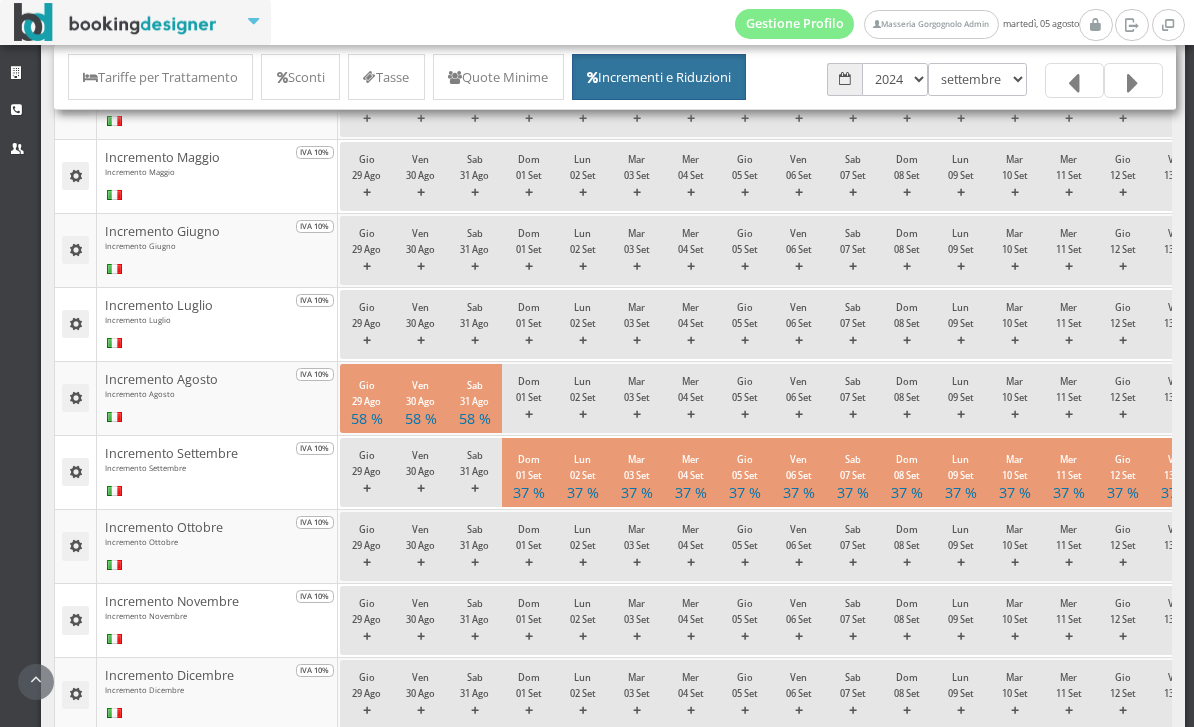 click on "Gestione Profilo
Masseria Gorgognolo Admin
martedì, 05 agosto
Strutture
CRM
Utenti
Dashboard
Gestione Struttura
Elenco Listini
Listino 2024
Incrementi/Riduzioni |  Listino 2024  ( 01/09/2023 - 31/12/2026 )
Masseria Gorgognolo
Sconti 2023" at bounding box center [597, 363] 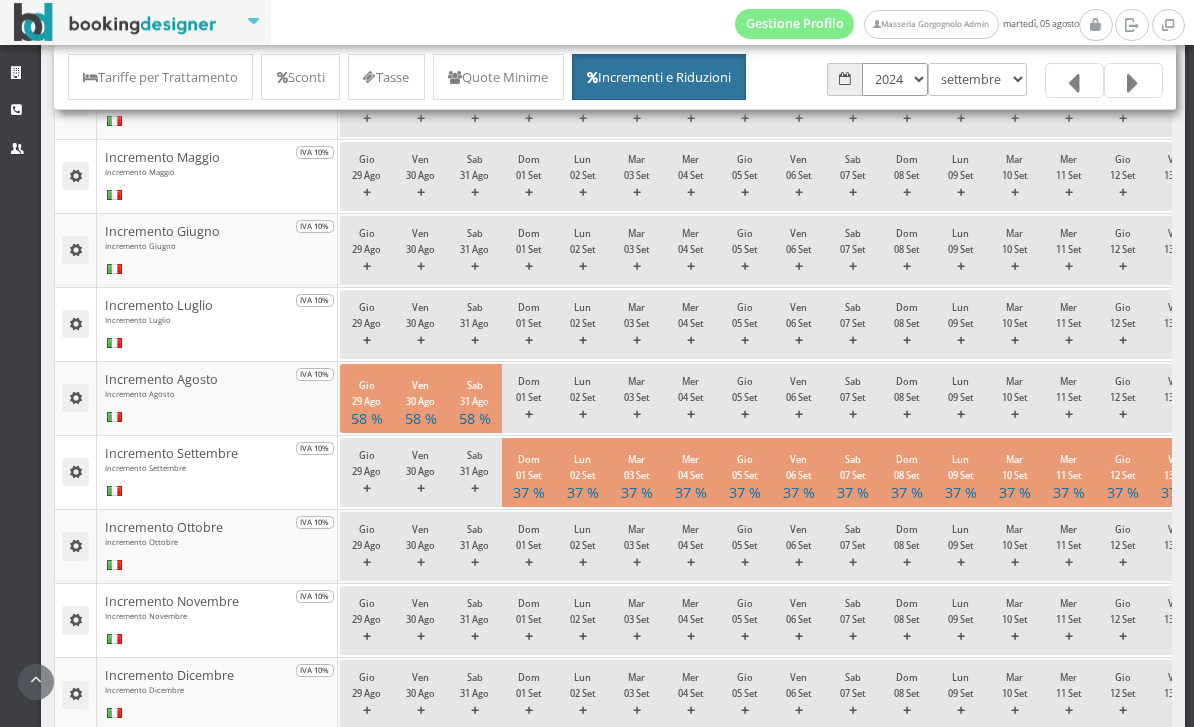 click on "2023
2024
2025
2026" at bounding box center (895, 79) 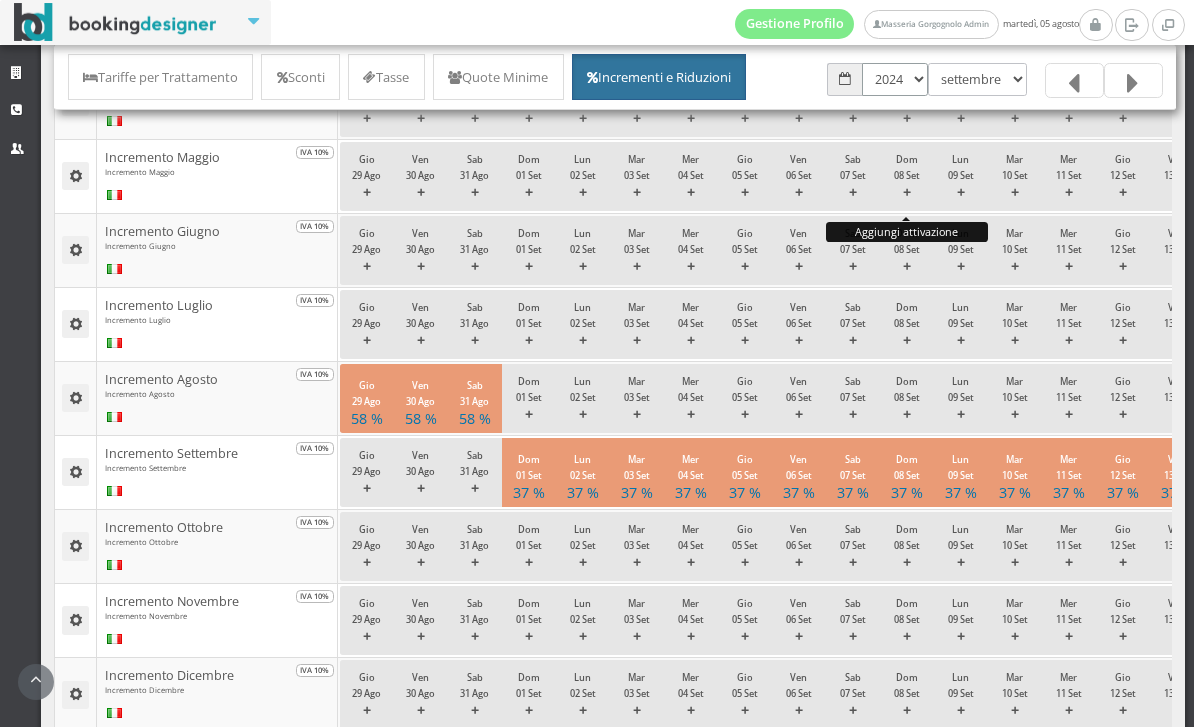 click on "2023
2024
2025
2026" at bounding box center [895, 79] 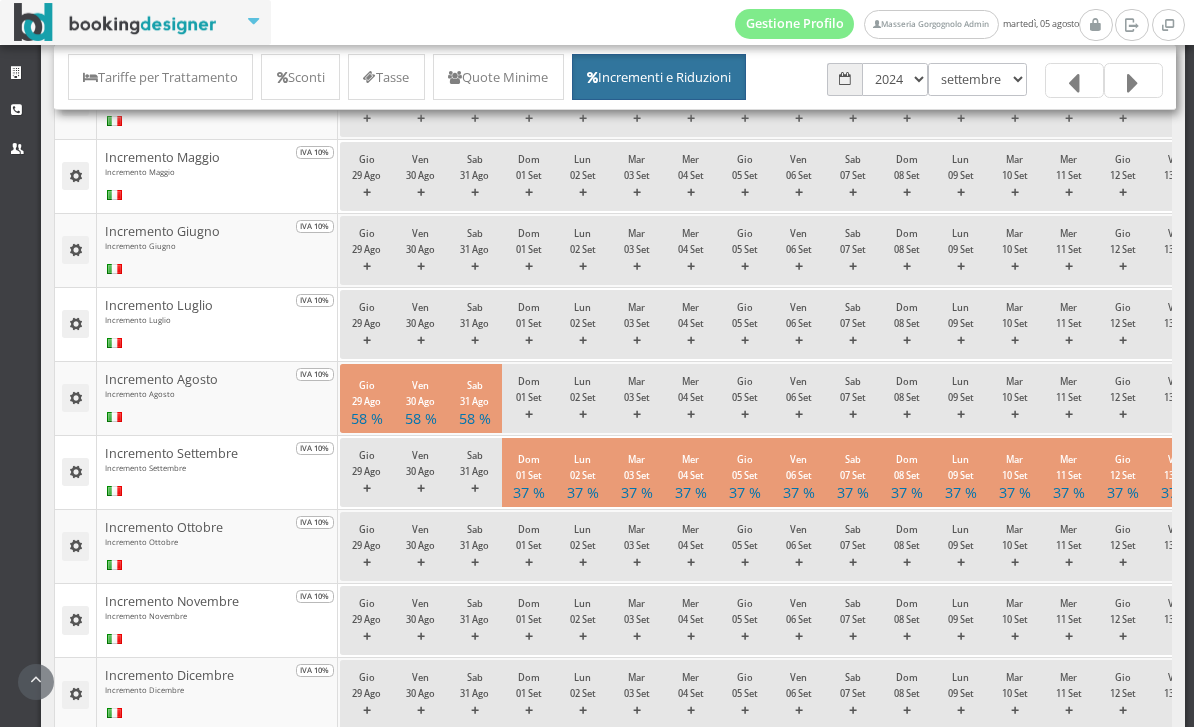 click on "Gestione Profilo
Masseria Gorgognolo Admin
martedì, 05 agosto
Strutture
CRM
Utenti
Dashboard
Gestione Struttura
Elenco Listini
Listino 2024
Incrementi/Riduzioni |  Listino 2024  ( 01/09/2023 - 31/12/2026 )
Masseria Gorgognolo
Sconti 2023" at bounding box center (597, 363) 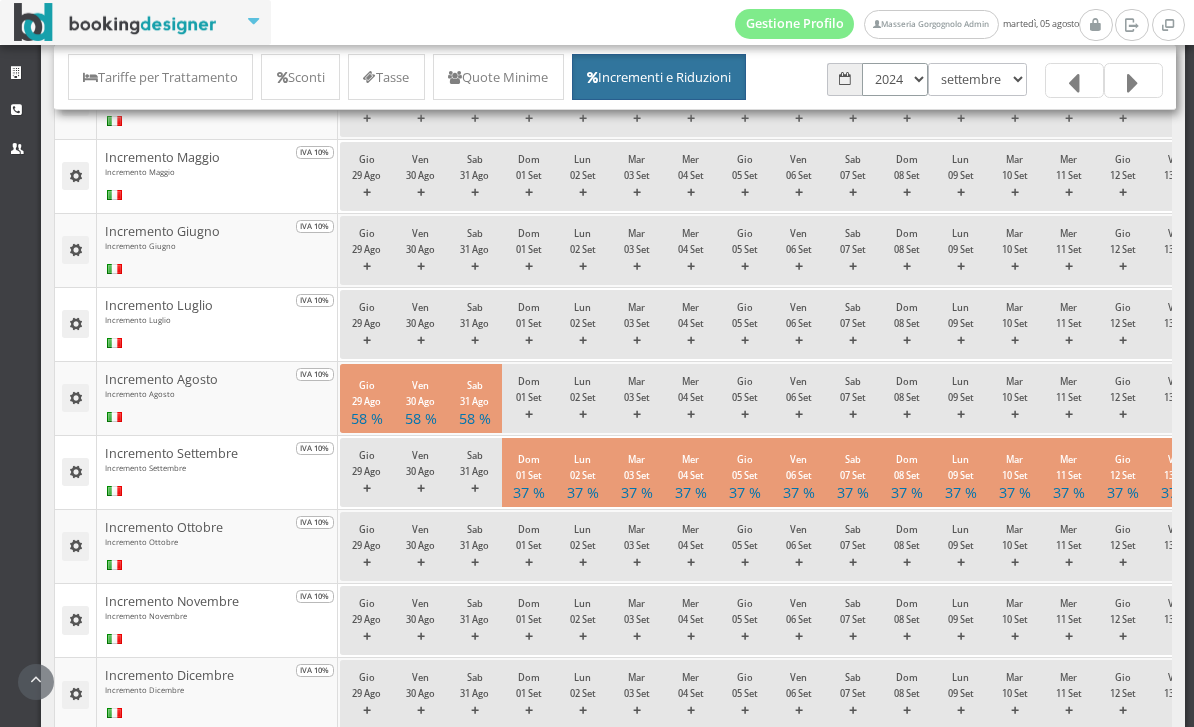 click on "2023
2024
2025
2026" at bounding box center (895, 79) 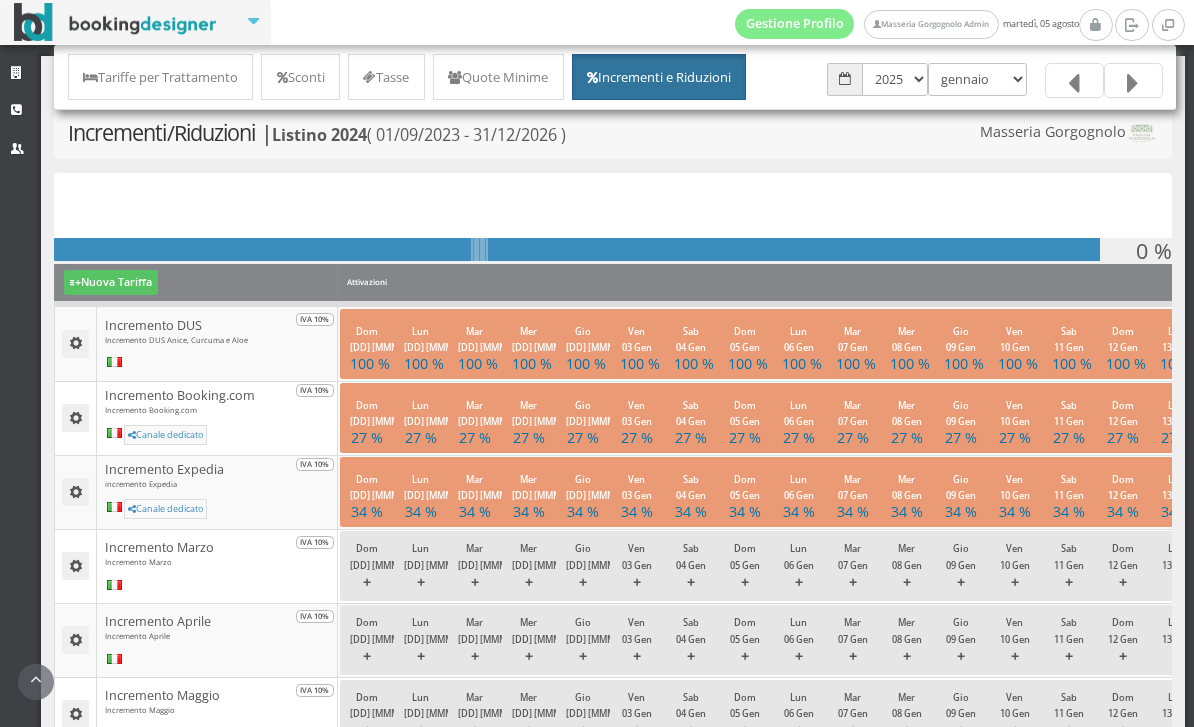 scroll, scrollTop: 0, scrollLeft: 0, axis: both 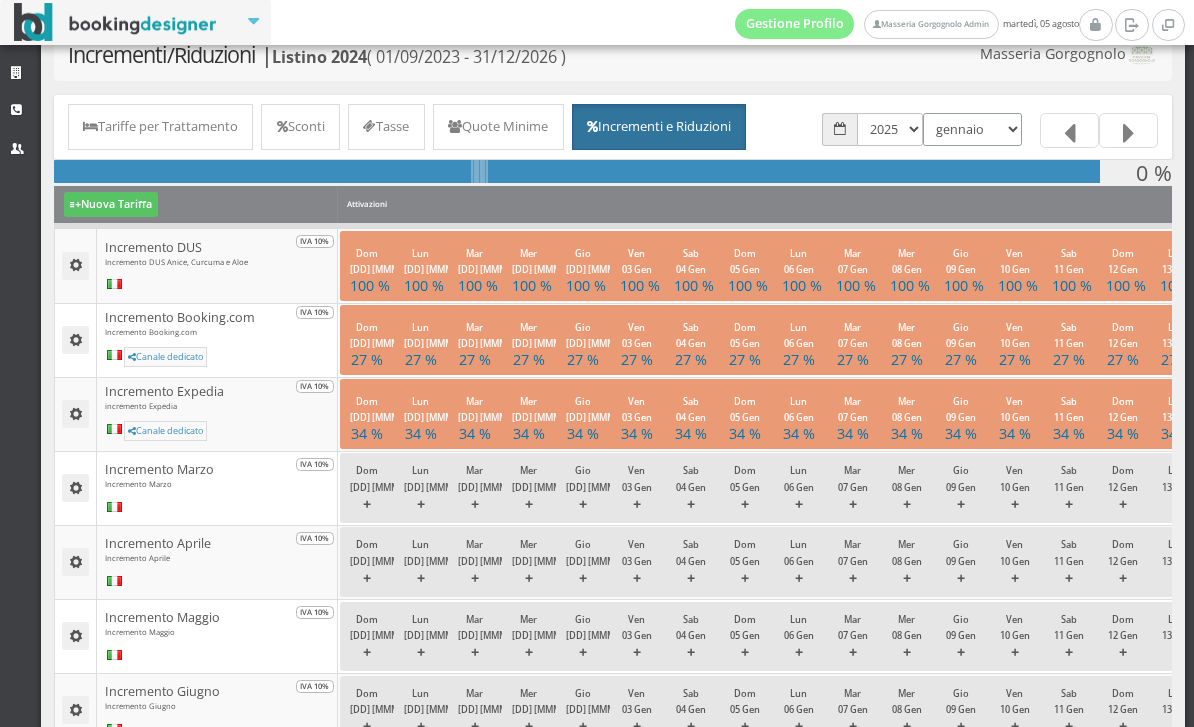 click on "gennaio
febbraio
marzo
aprile
maggio
giugno
luglio
agosto
settembre
ottobre
novembre
dicembre" at bounding box center [972, 129] 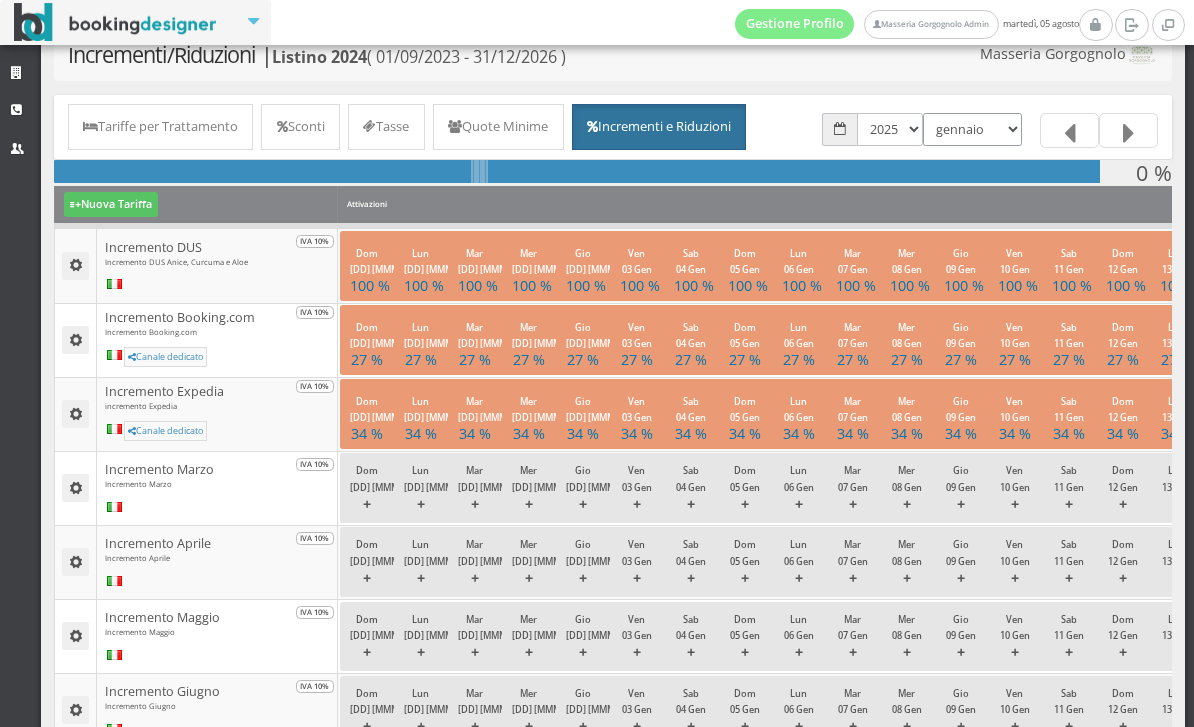 select on "1756677600" 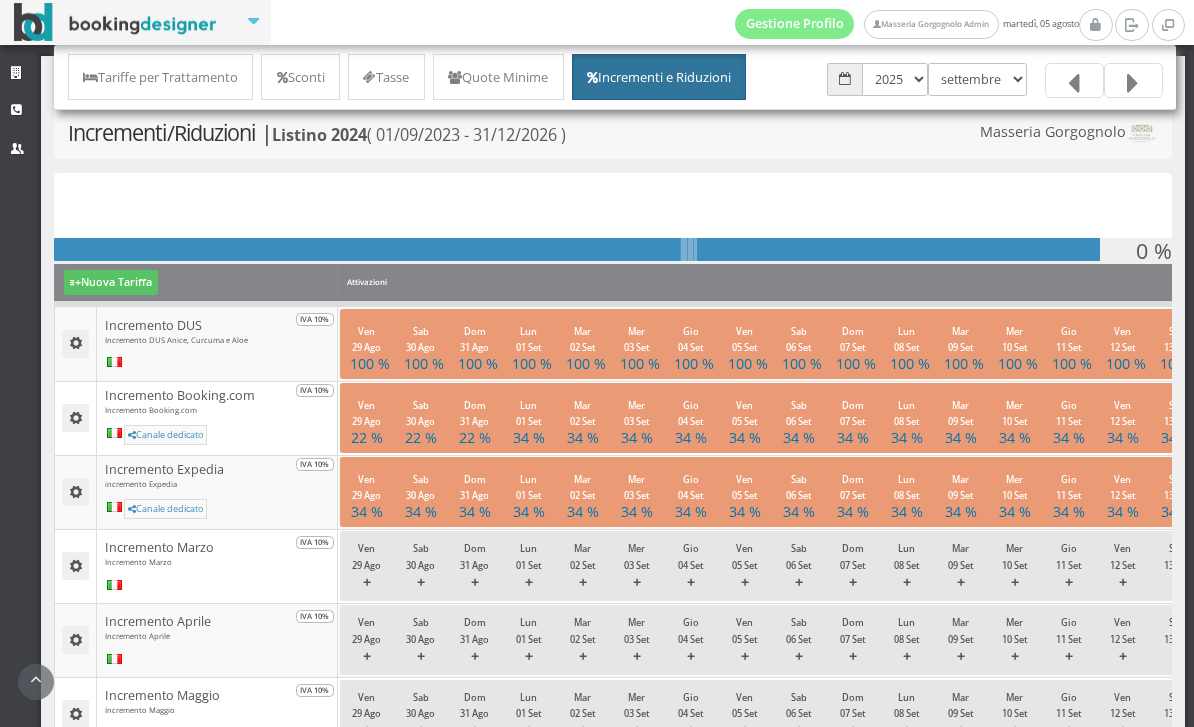 scroll, scrollTop: 0, scrollLeft: 0, axis: both 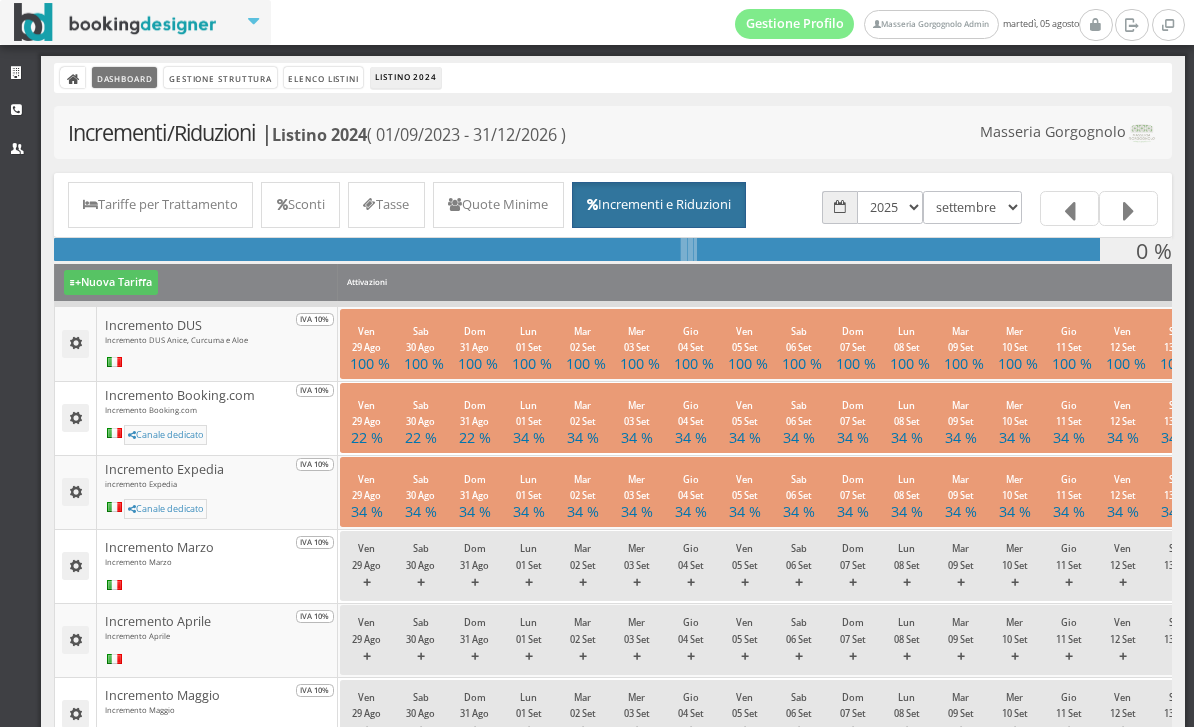 click on "Dashboard" at bounding box center [124, 77] 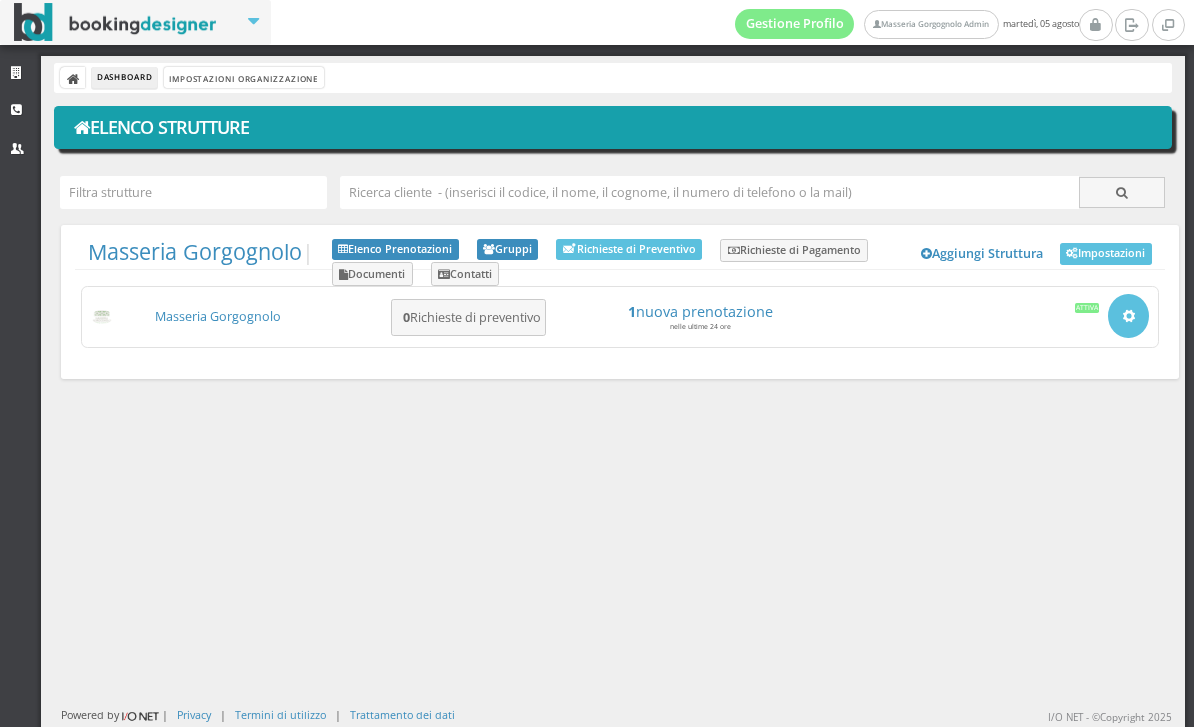 scroll, scrollTop: 0, scrollLeft: 0, axis: both 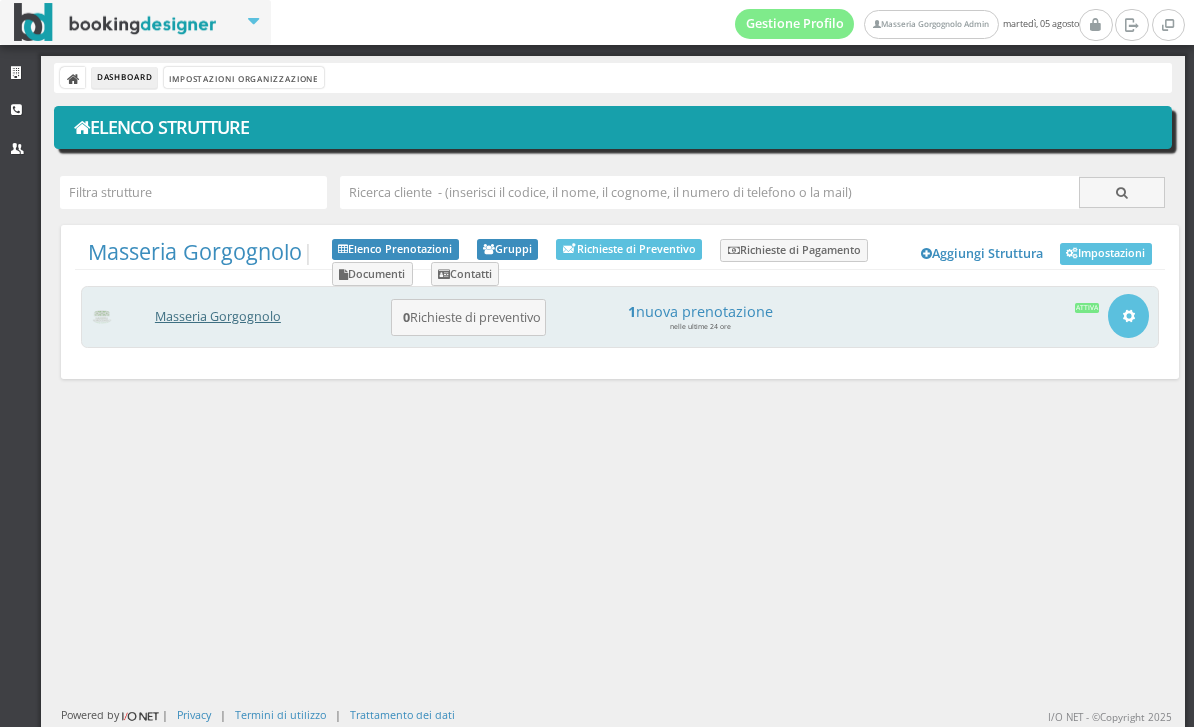 click on "Masseria Gorgognolo" at bounding box center [218, 316] 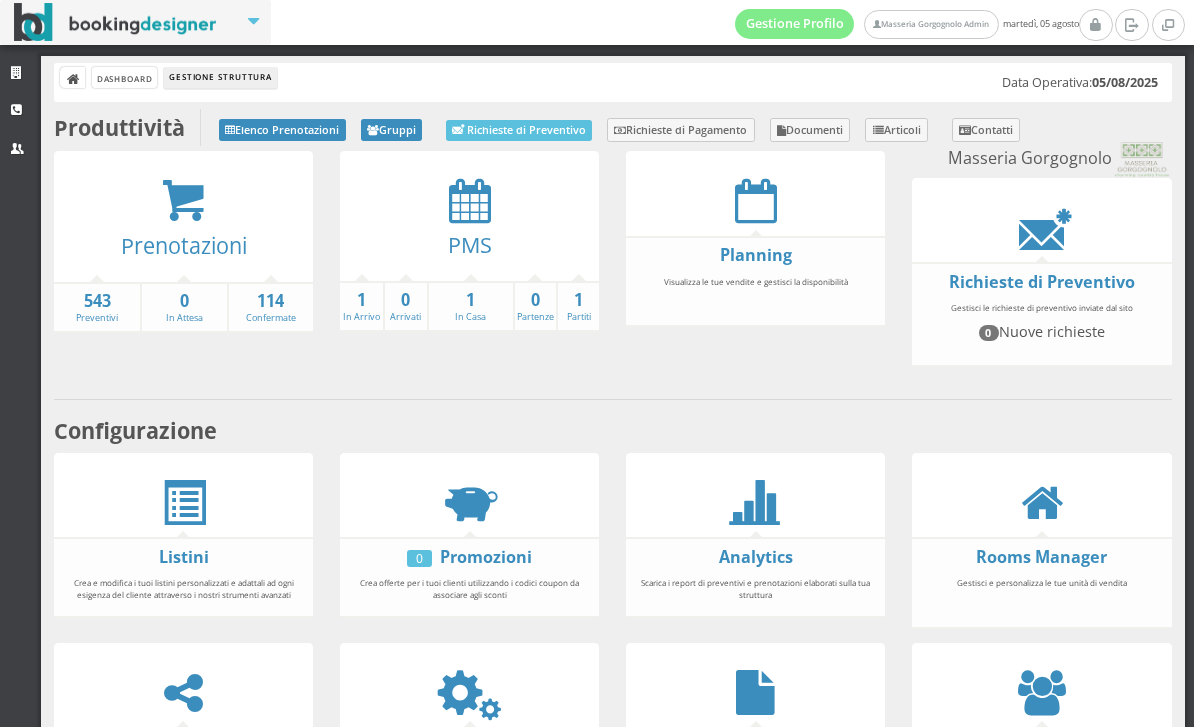 scroll, scrollTop: 0, scrollLeft: 0, axis: both 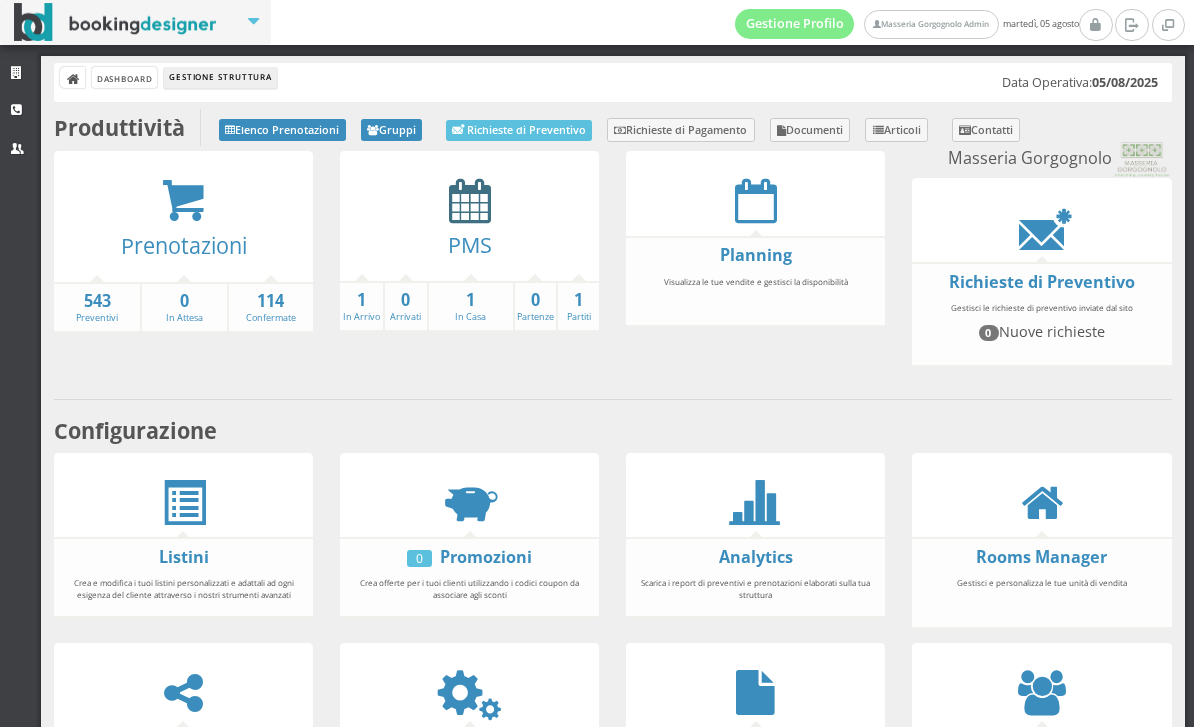 click at bounding box center [470, 200] 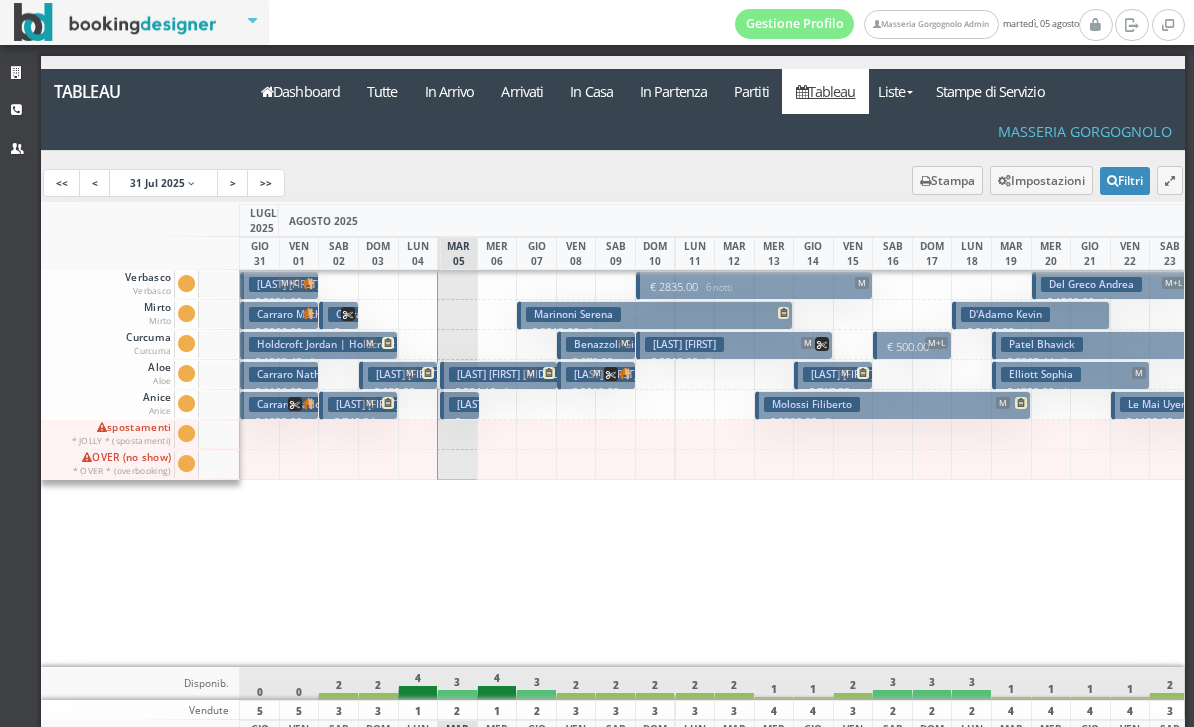 scroll, scrollTop: 0, scrollLeft: 0, axis: both 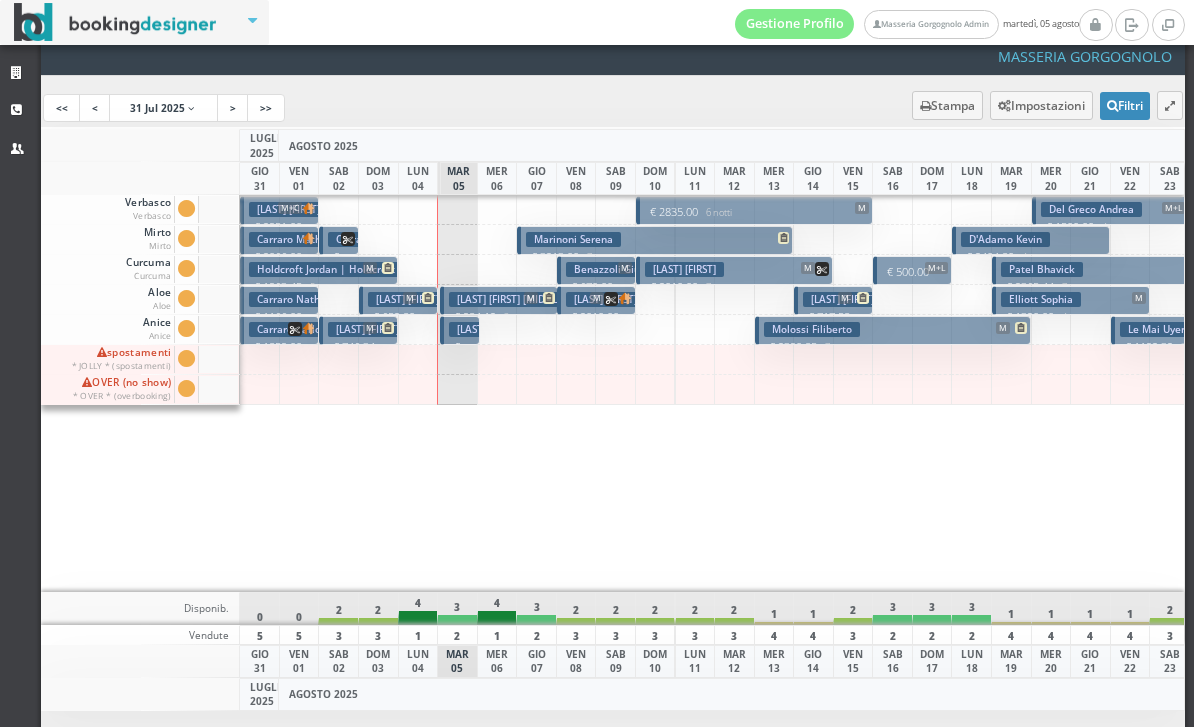 click on "[LAST] [FIRST] [MIDDLE]" at bounding box center (511, 299) 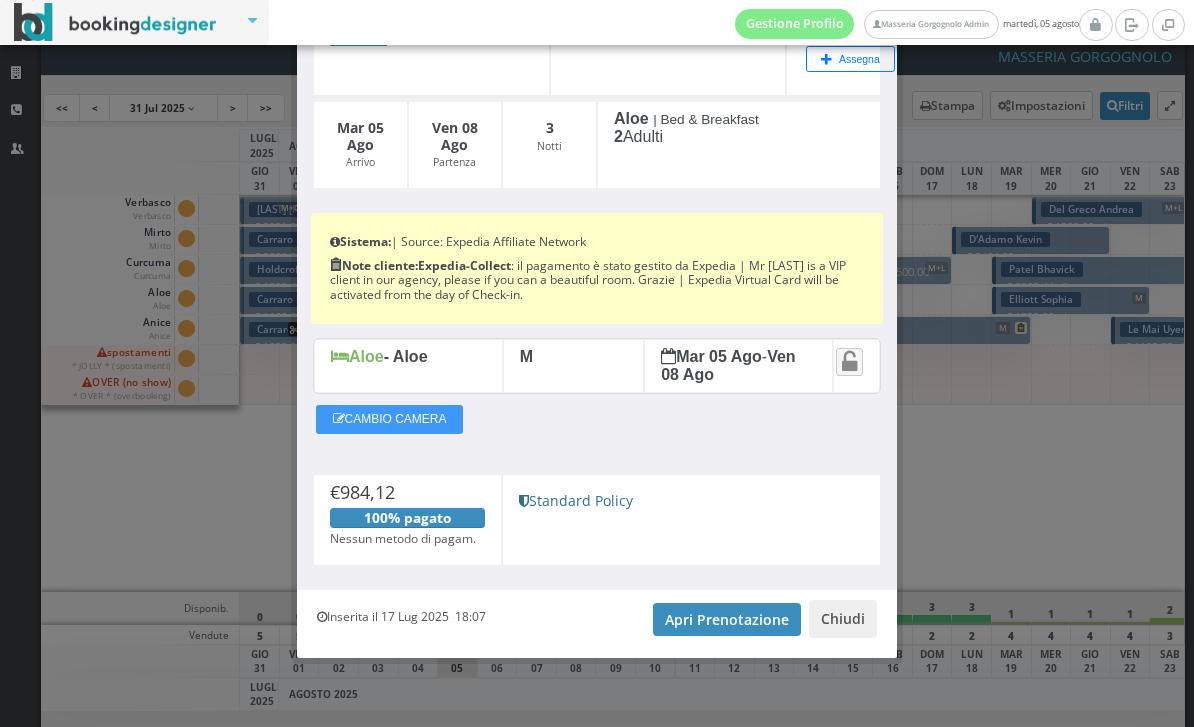 scroll, scrollTop: 219, scrollLeft: 0, axis: vertical 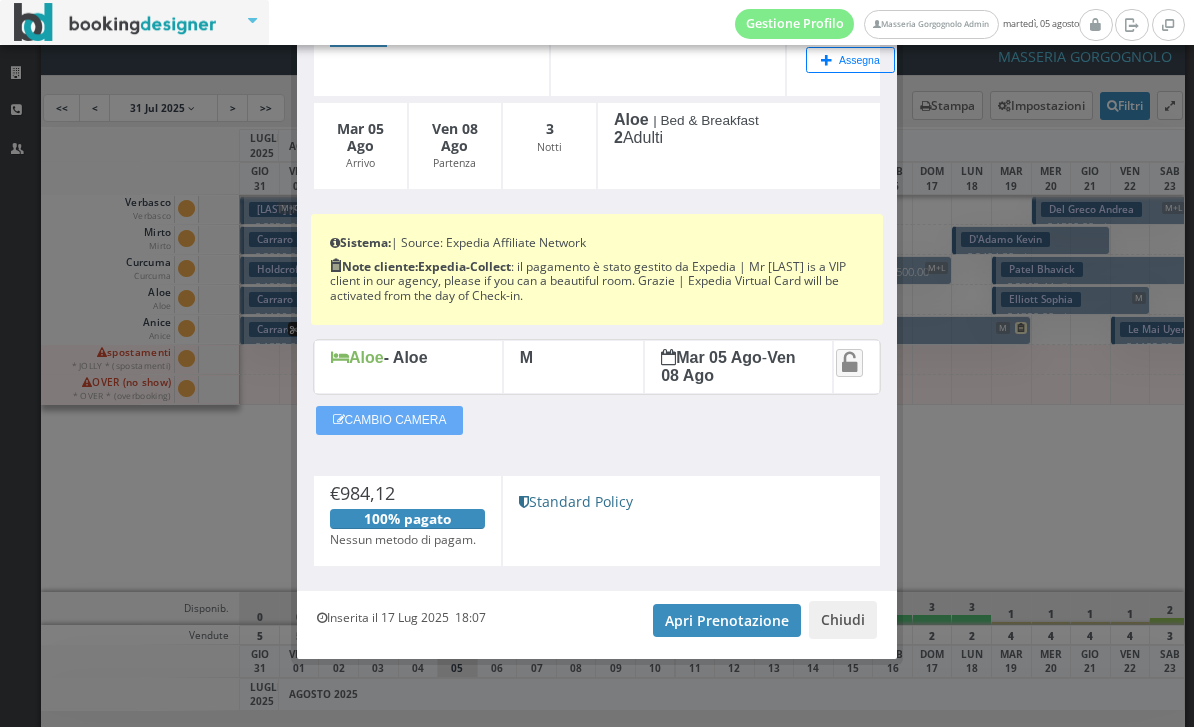 click on "CAMBIO CAMERA" at bounding box center (389, 420) 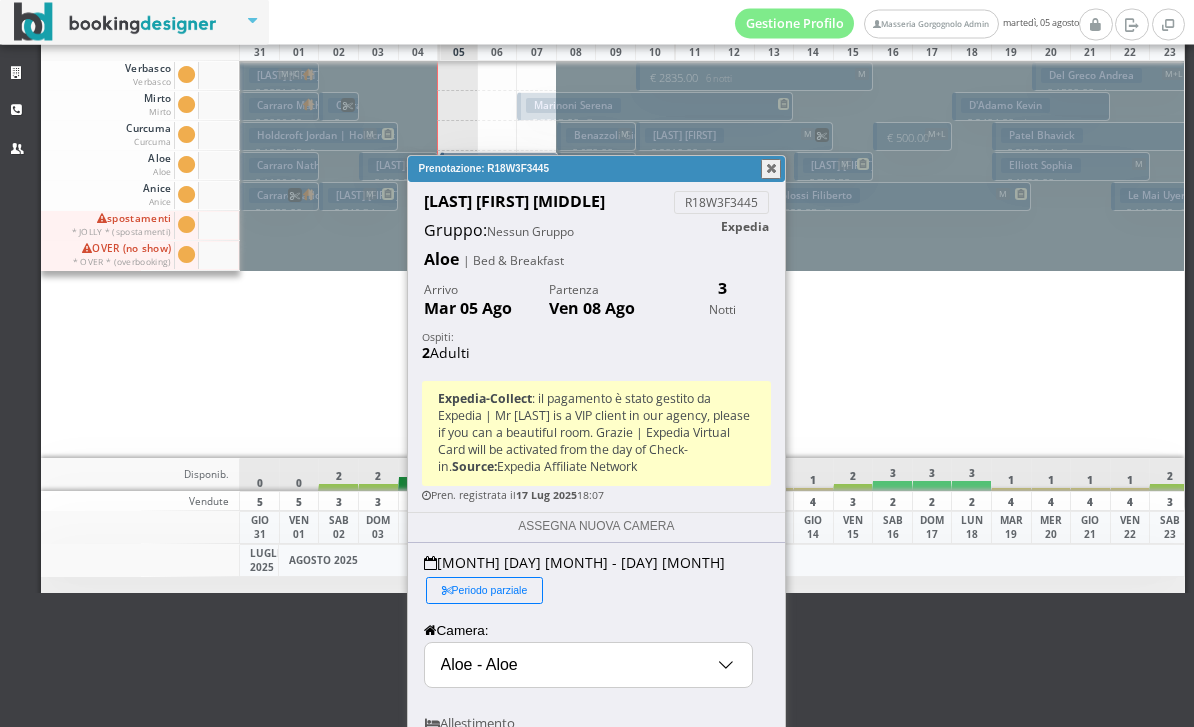 click on "Aloe - Aloe" at bounding box center [589, 666] 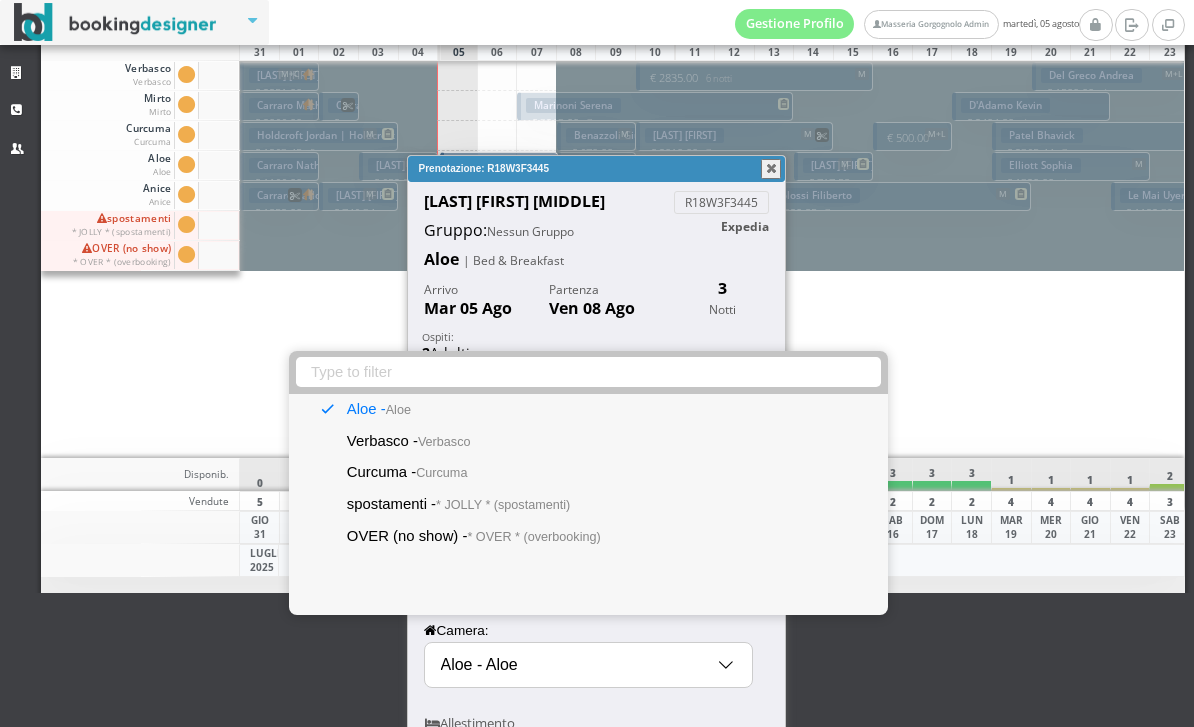 scroll, scrollTop: 133, scrollLeft: 0, axis: vertical 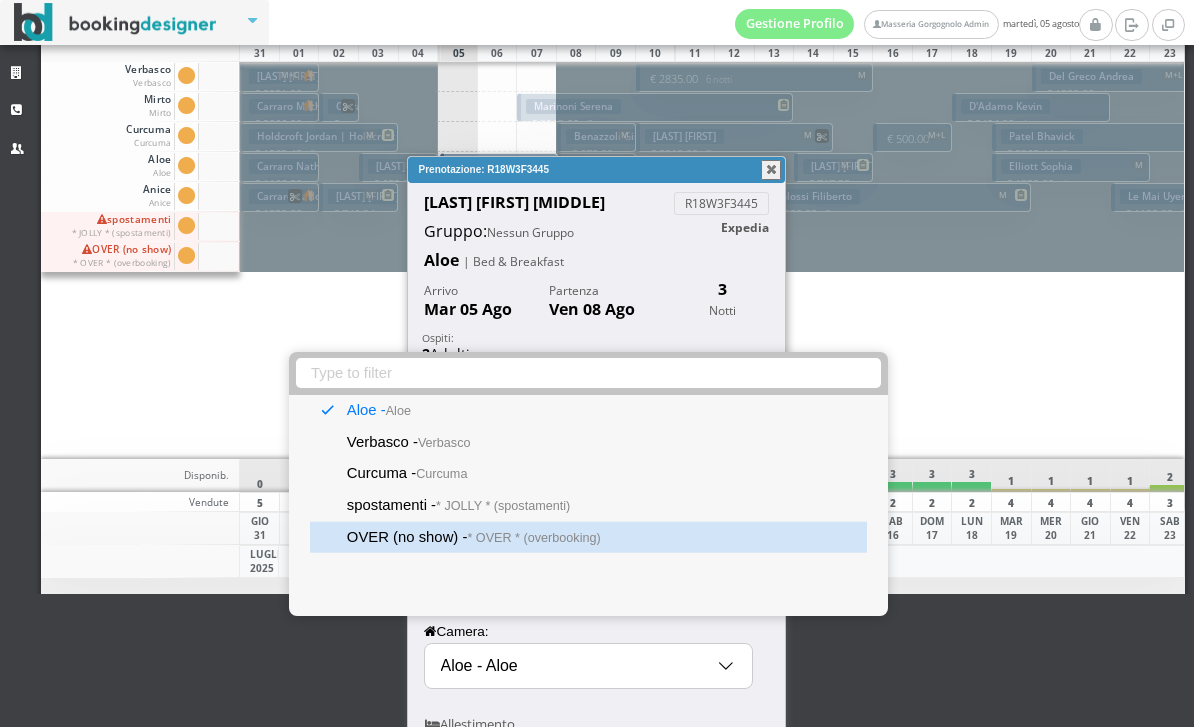 click on "* OVER * (overbooking)" at bounding box center [533, 537] 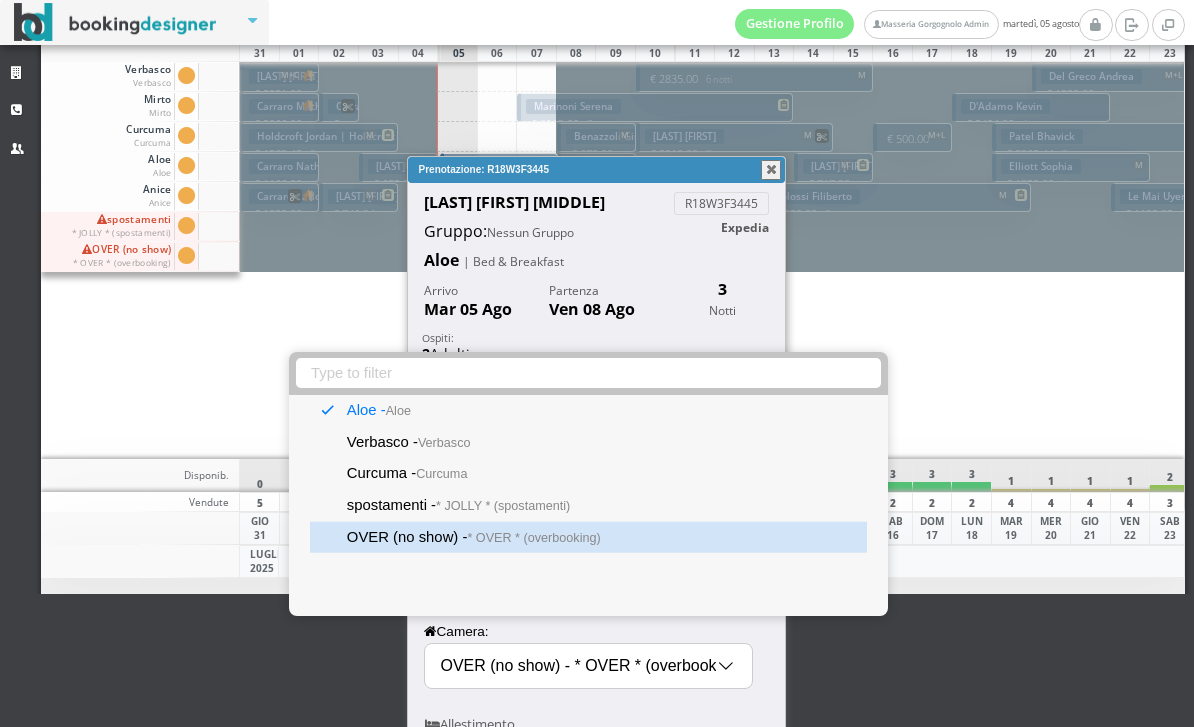 select on "14052" 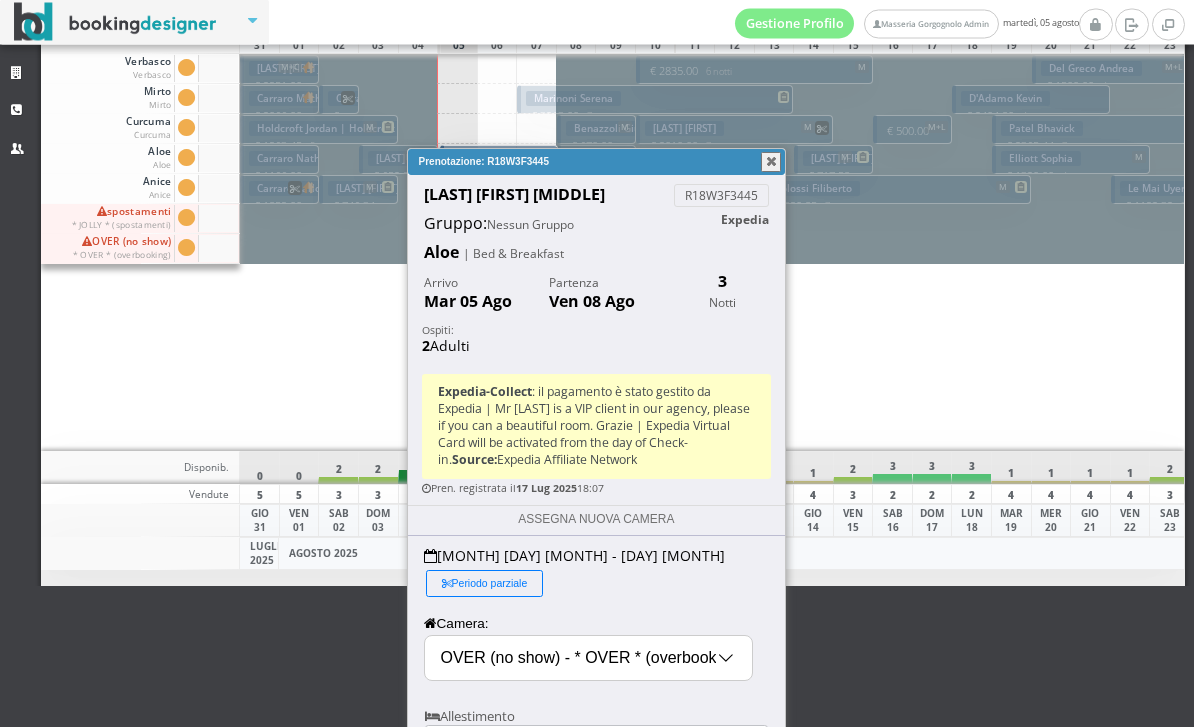 scroll, scrollTop: 175, scrollLeft: 0, axis: vertical 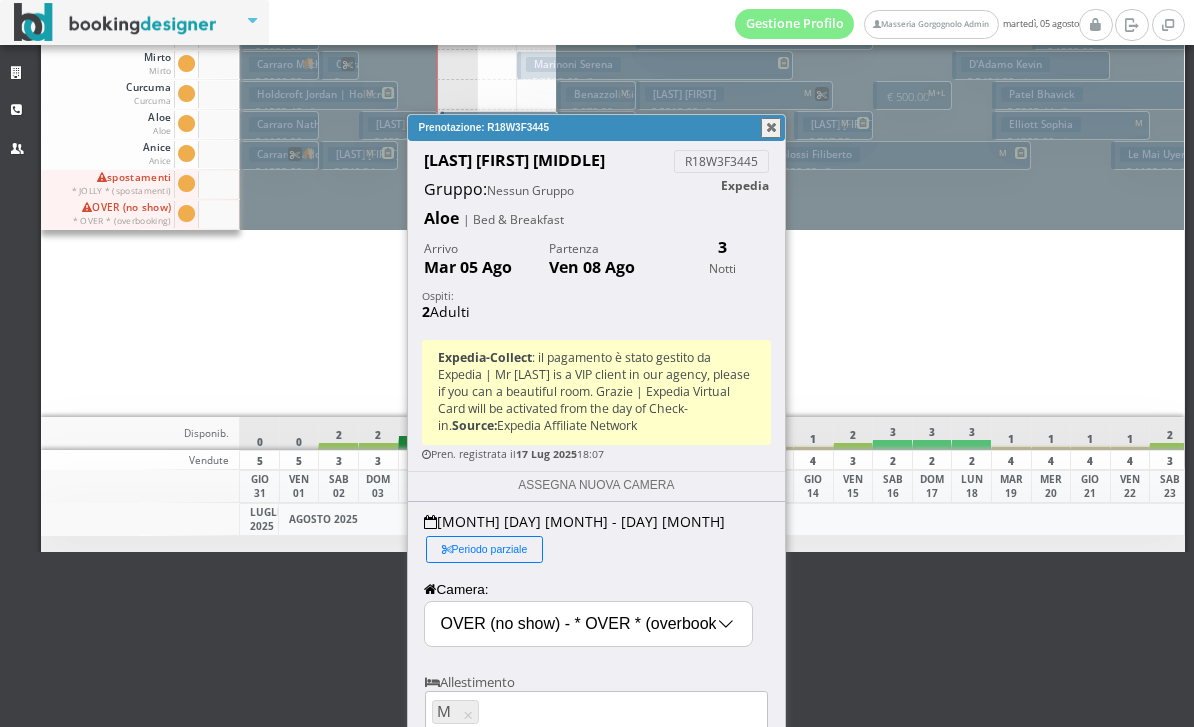 click on "CONFERMA CAMBIO" at bounding box center (597, 814) 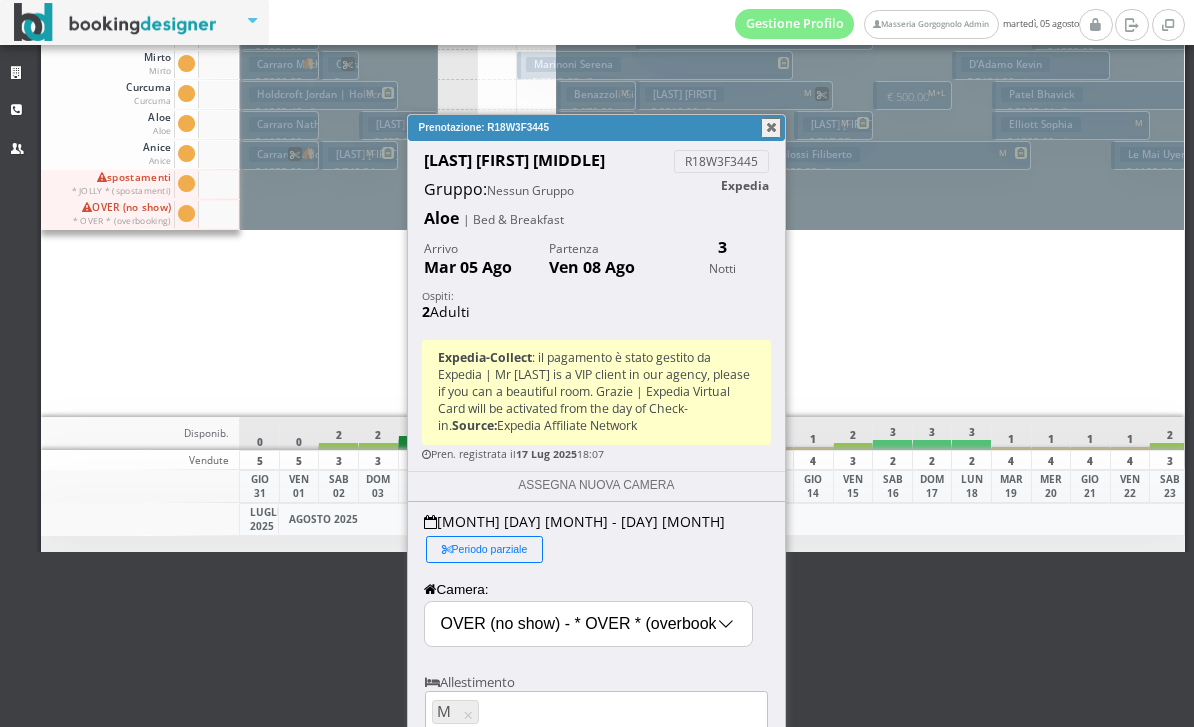 click at bounding box center (771, 128) 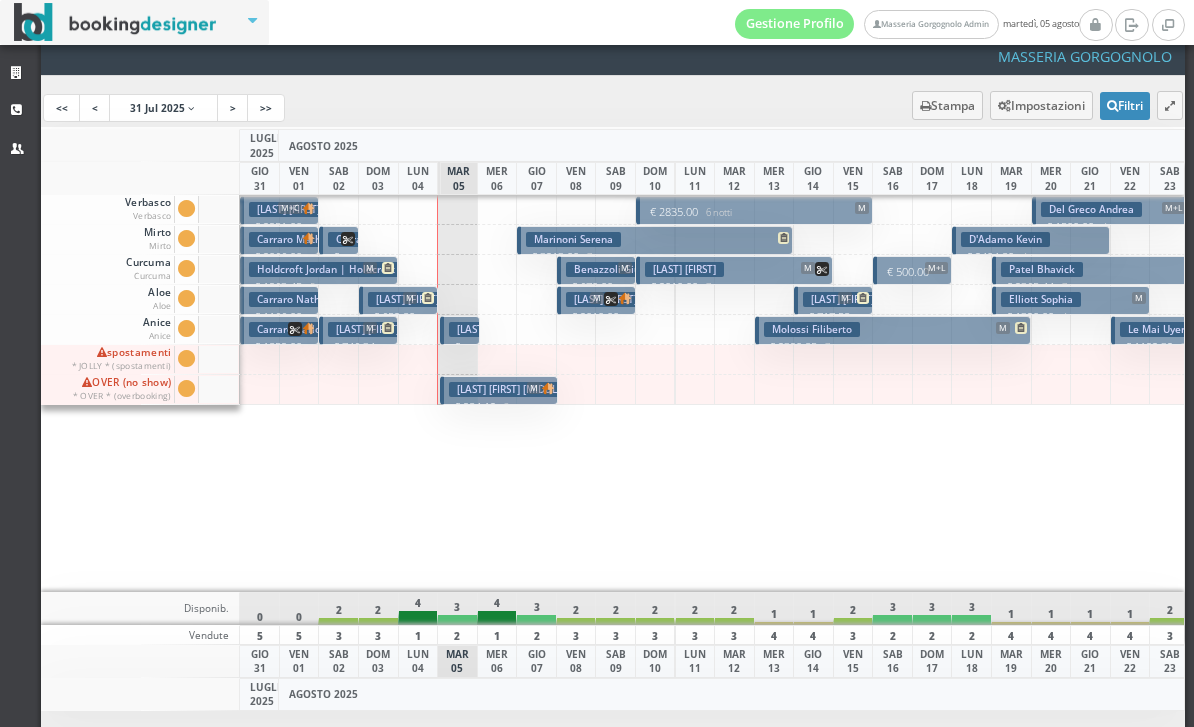 click on "7 notti" at bounding box center [715, 287] 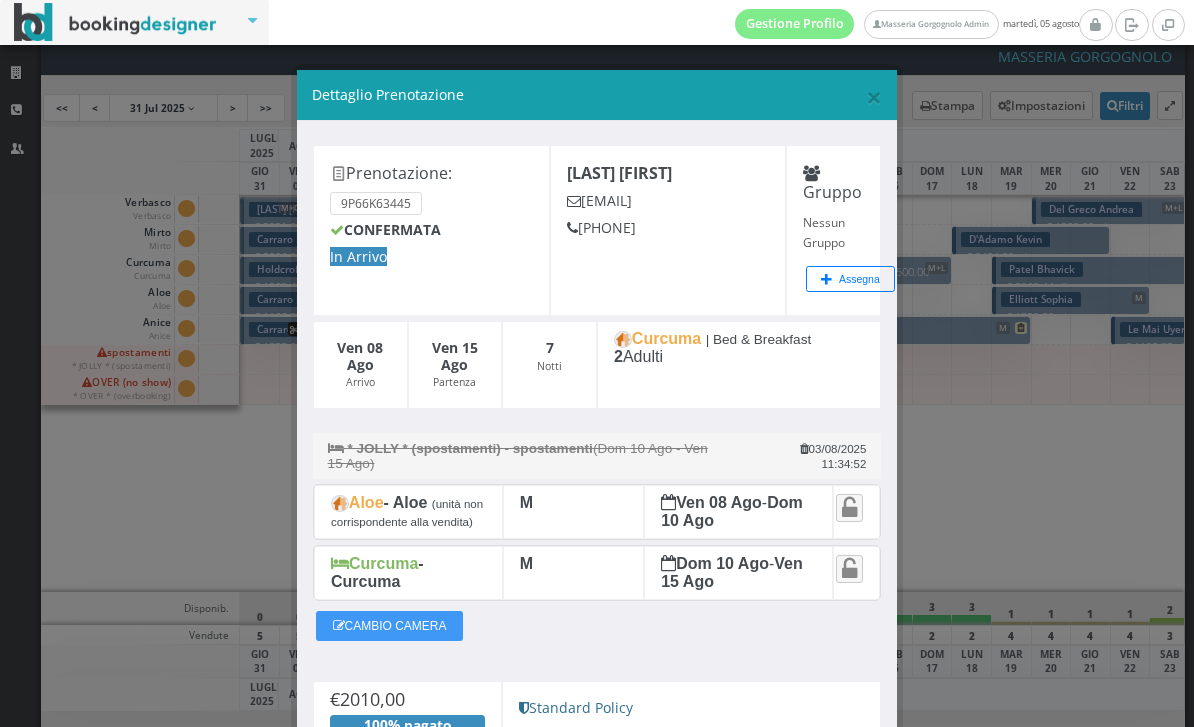 click on "×
Dettaglio Prenotazione" at bounding box center [597, 95] 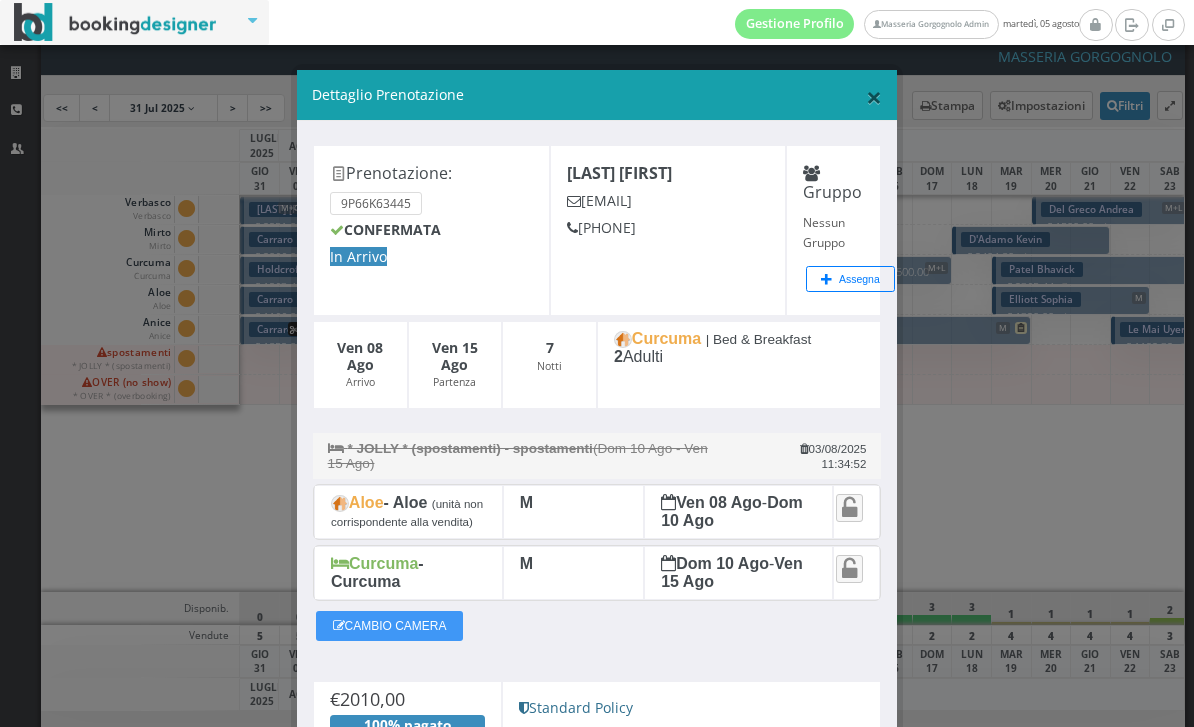 click on "×" at bounding box center (874, 97) 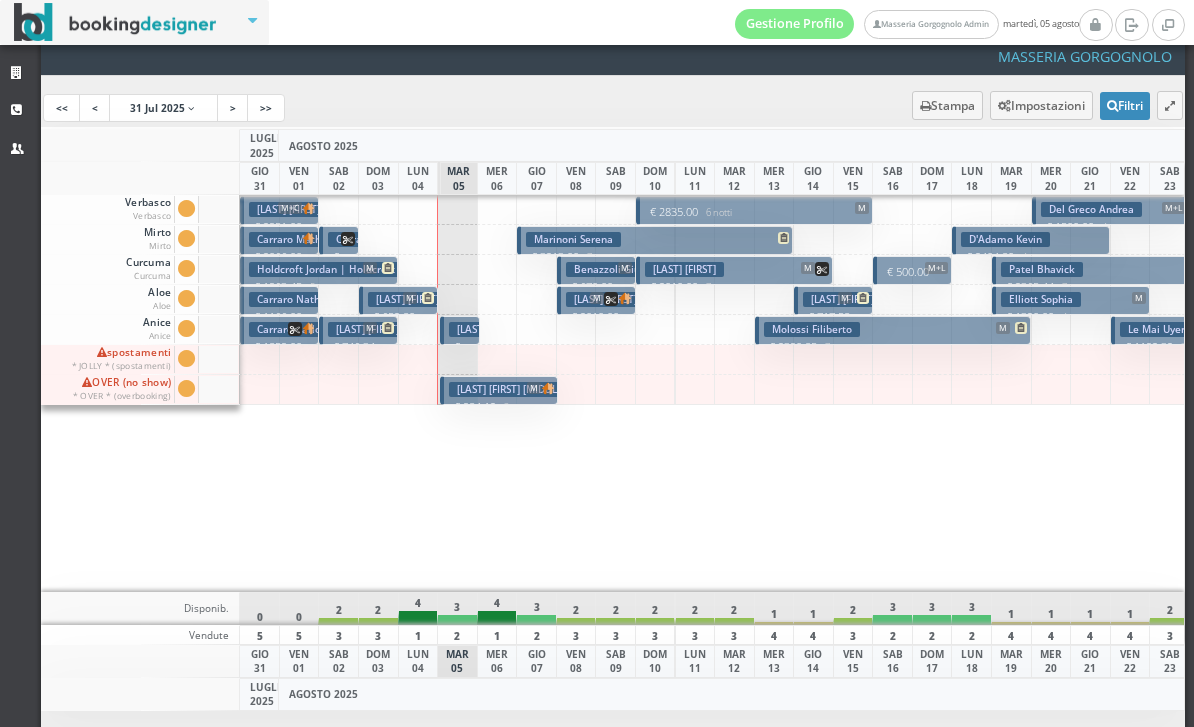 click on "6 notti" at bounding box center [715, 212] 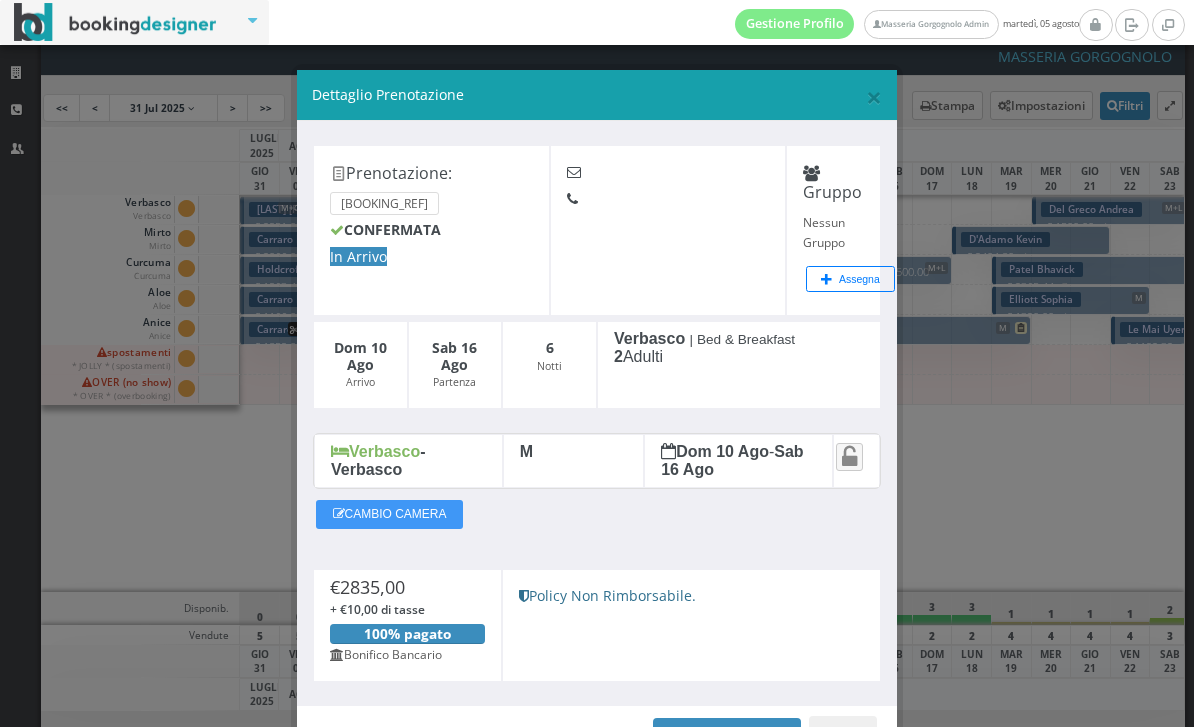scroll, scrollTop: 105, scrollLeft: 0, axis: vertical 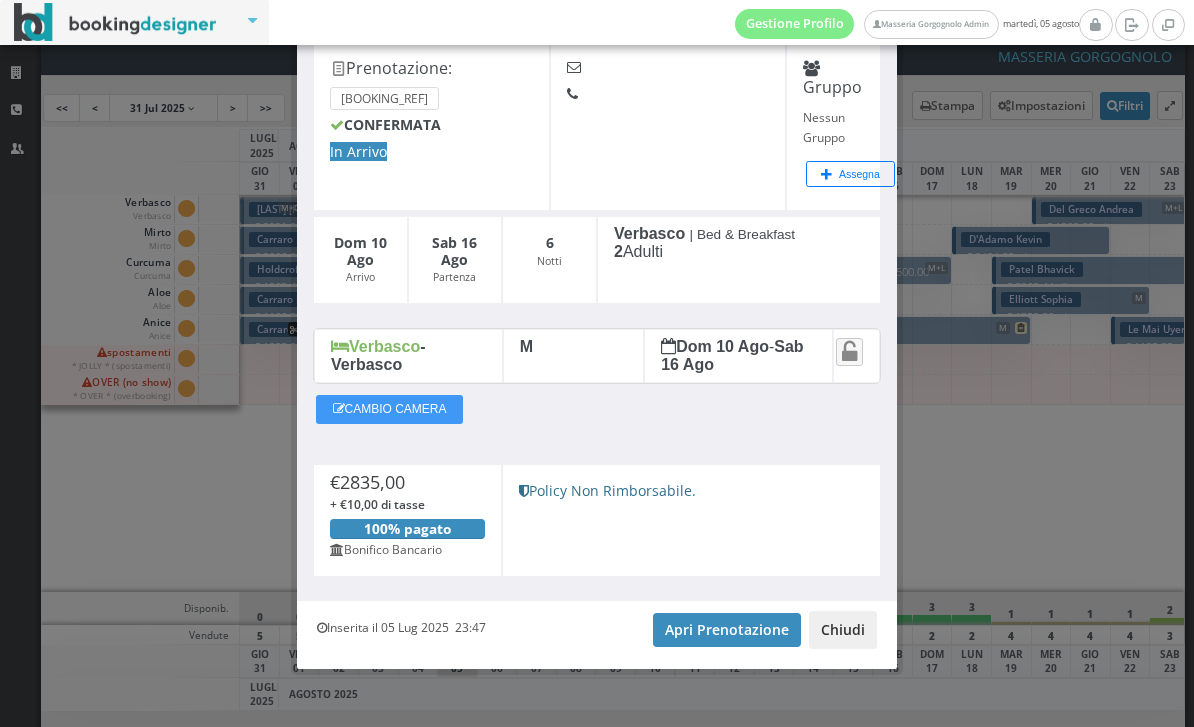click on "Chiudi" at bounding box center (843, 630) 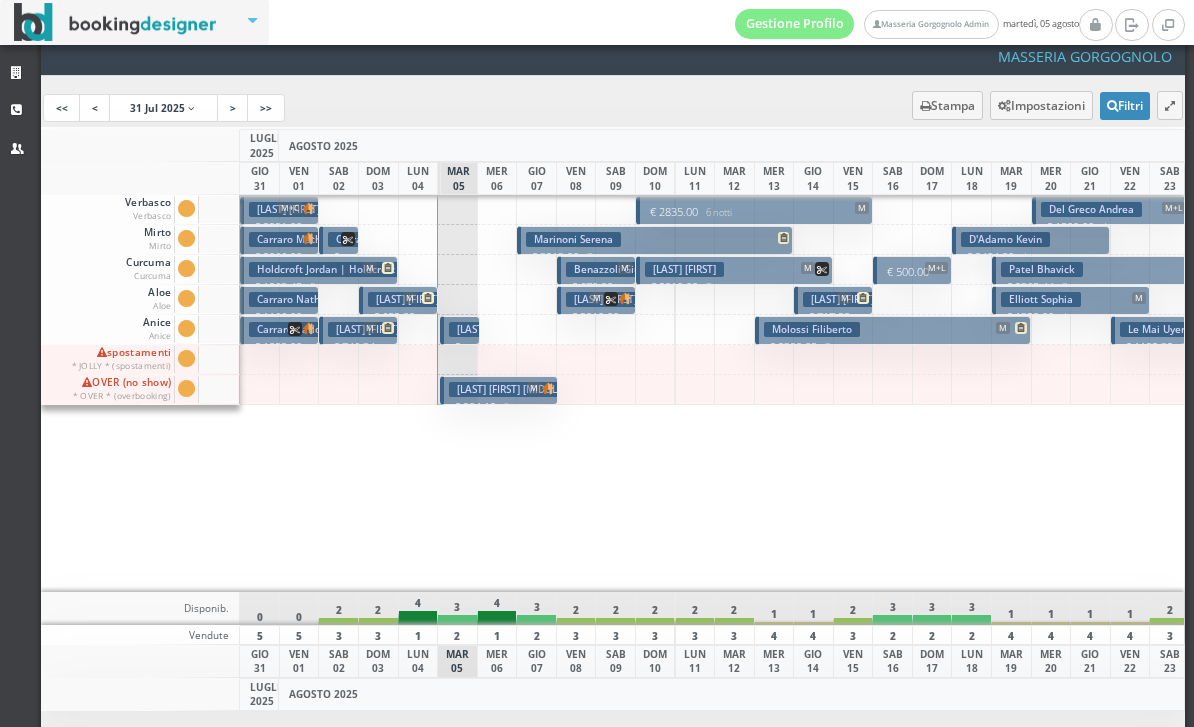 click on "[LAST] [FIRST]
€ 3213.00         7 notti
2 Adulti" at bounding box center [655, 240] 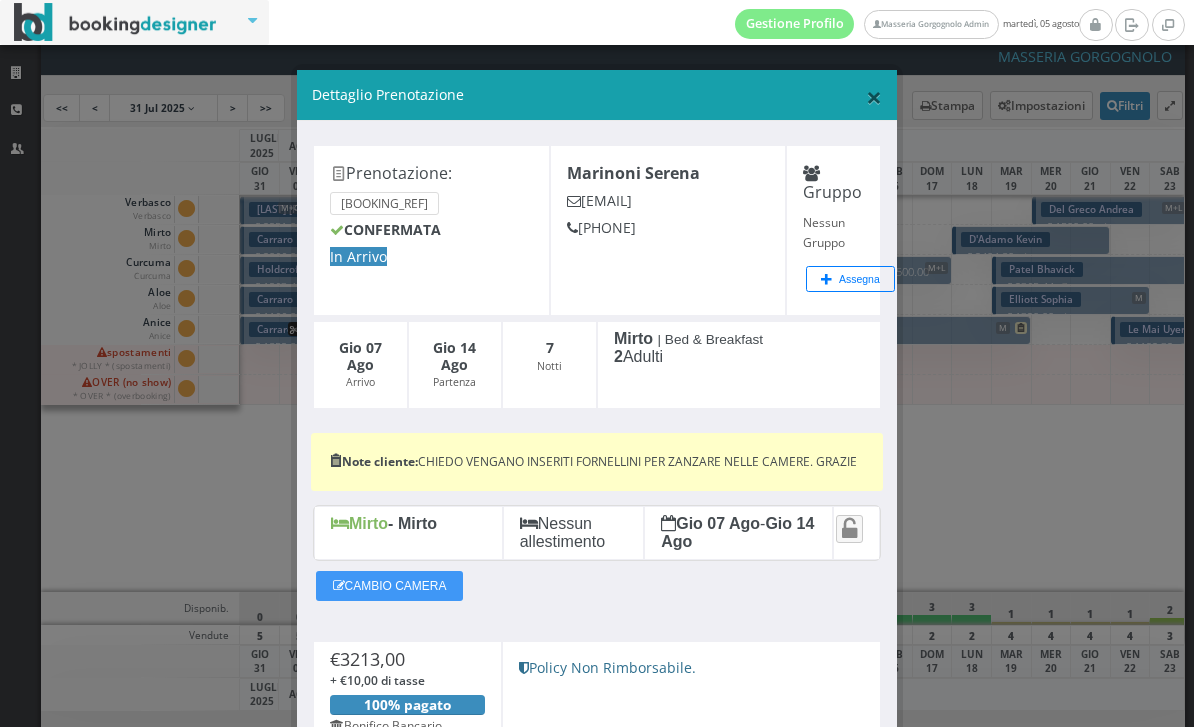 click on "×" at bounding box center (874, 97) 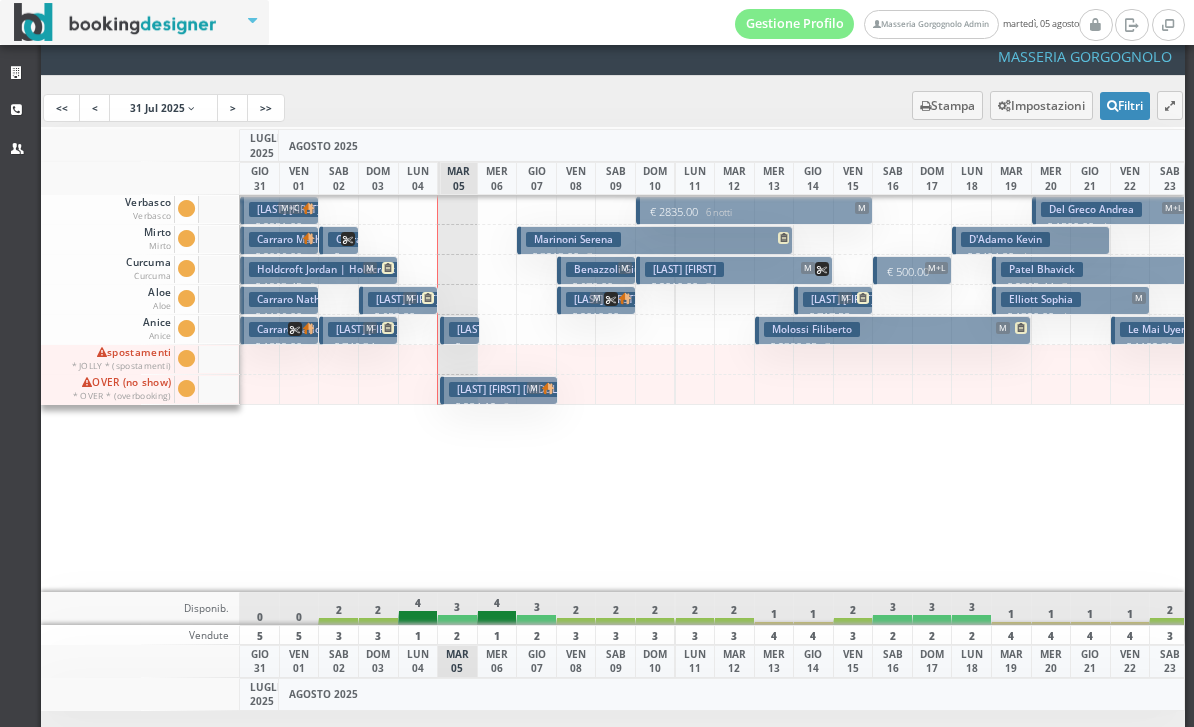 click on "Benazzoli Giulia" at bounding box center (613, 269) 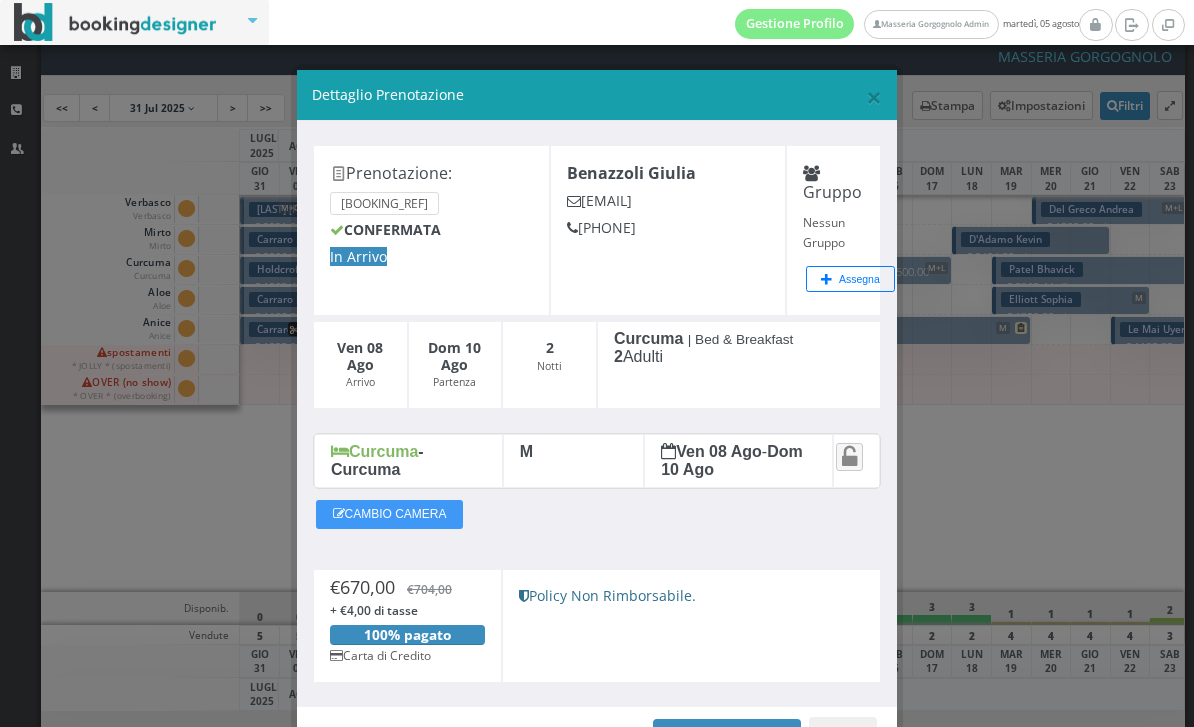 click on "×
Dettaglio Prenotazione" at bounding box center [597, 95] 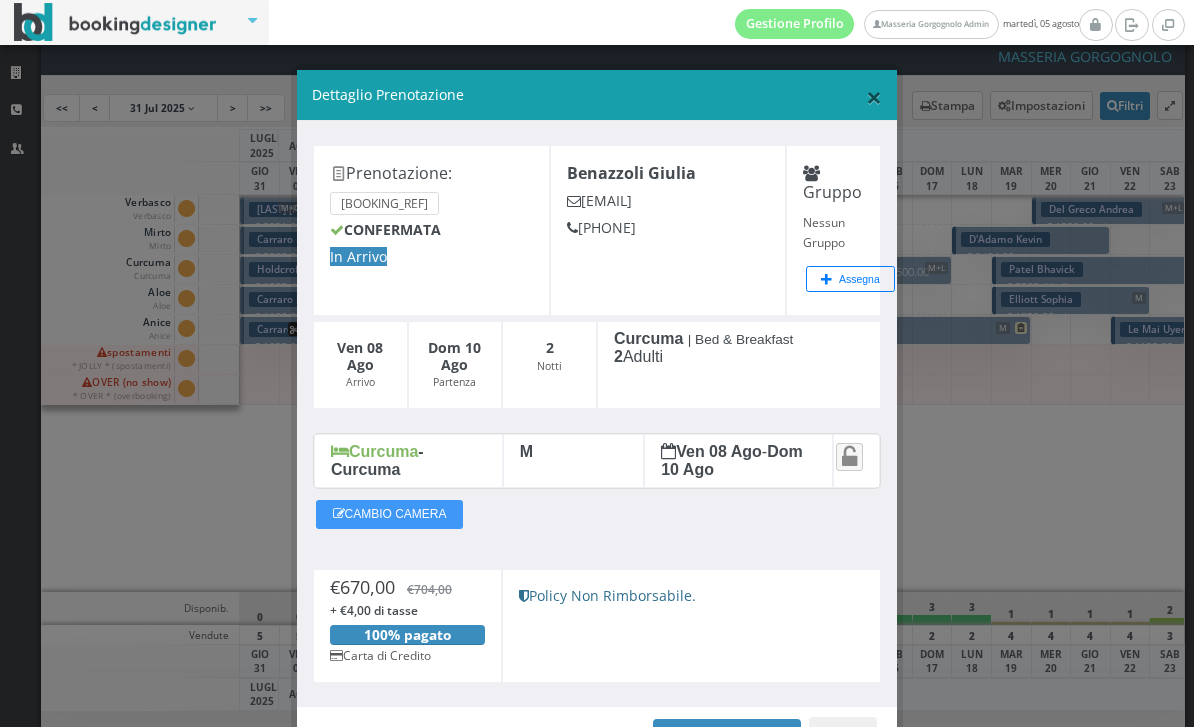 click on "×" at bounding box center (874, 97) 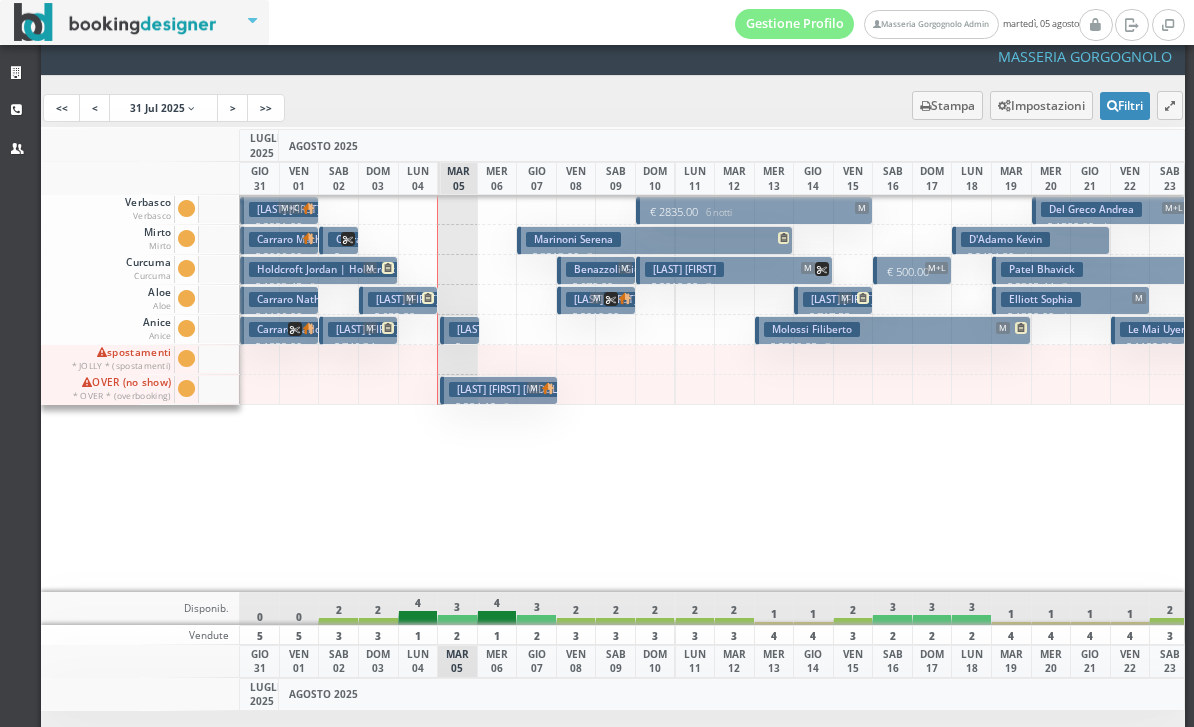 scroll, scrollTop: 0, scrollLeft: 182, axis: horizontal 